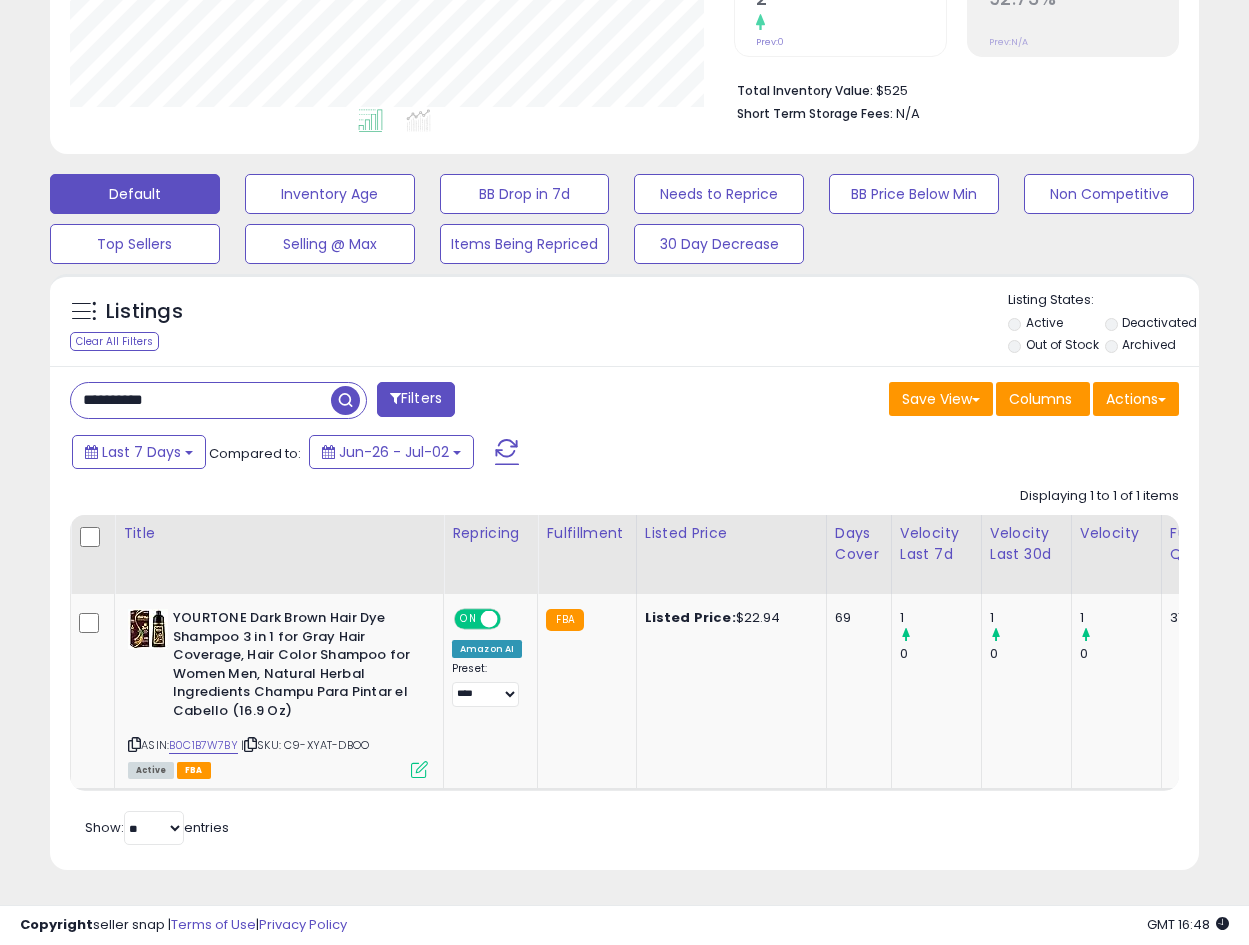 scroll, scrollTop: 471, scrollLeft: 0, axis: vertical 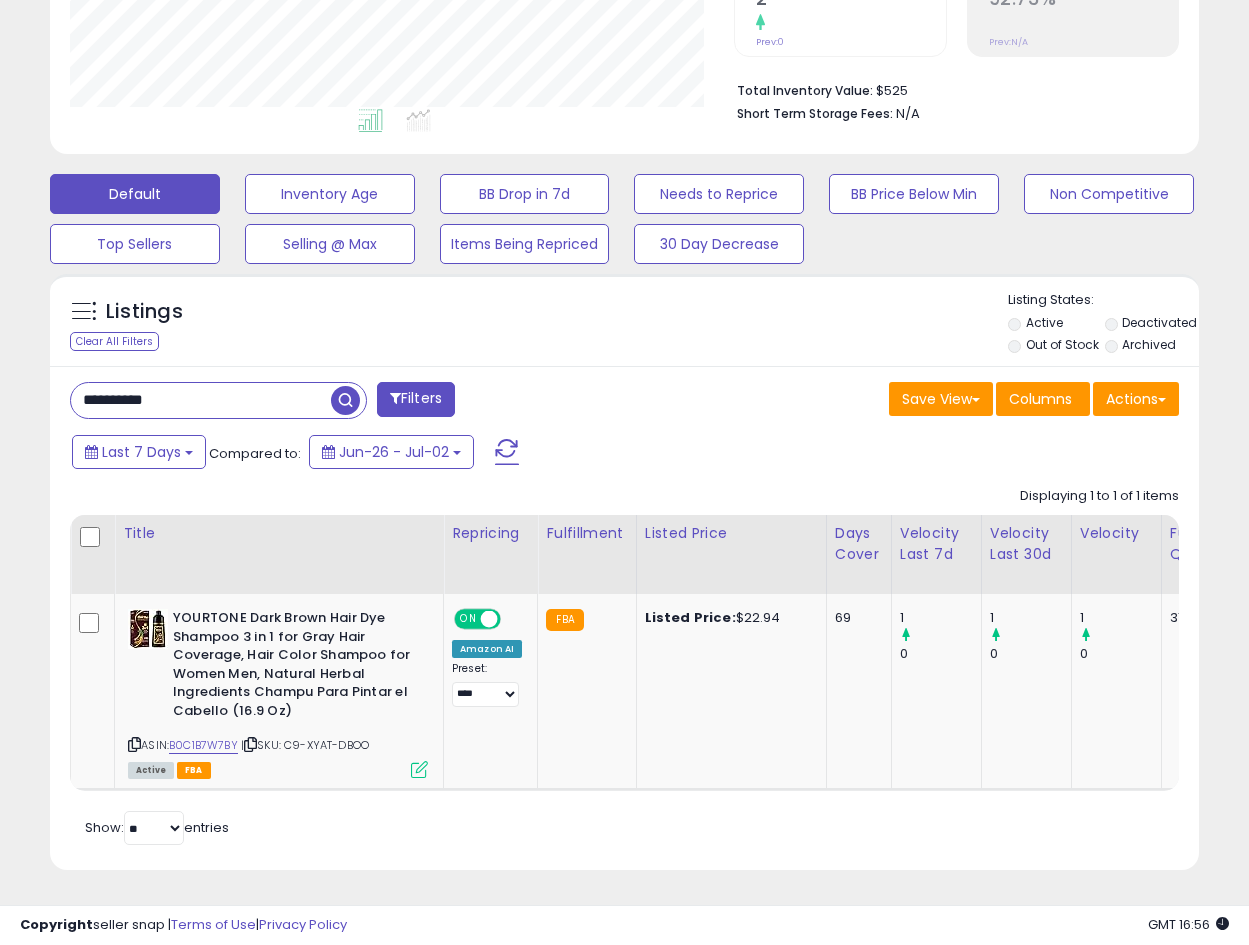 click on "**********" at bounding box center (201, 400) 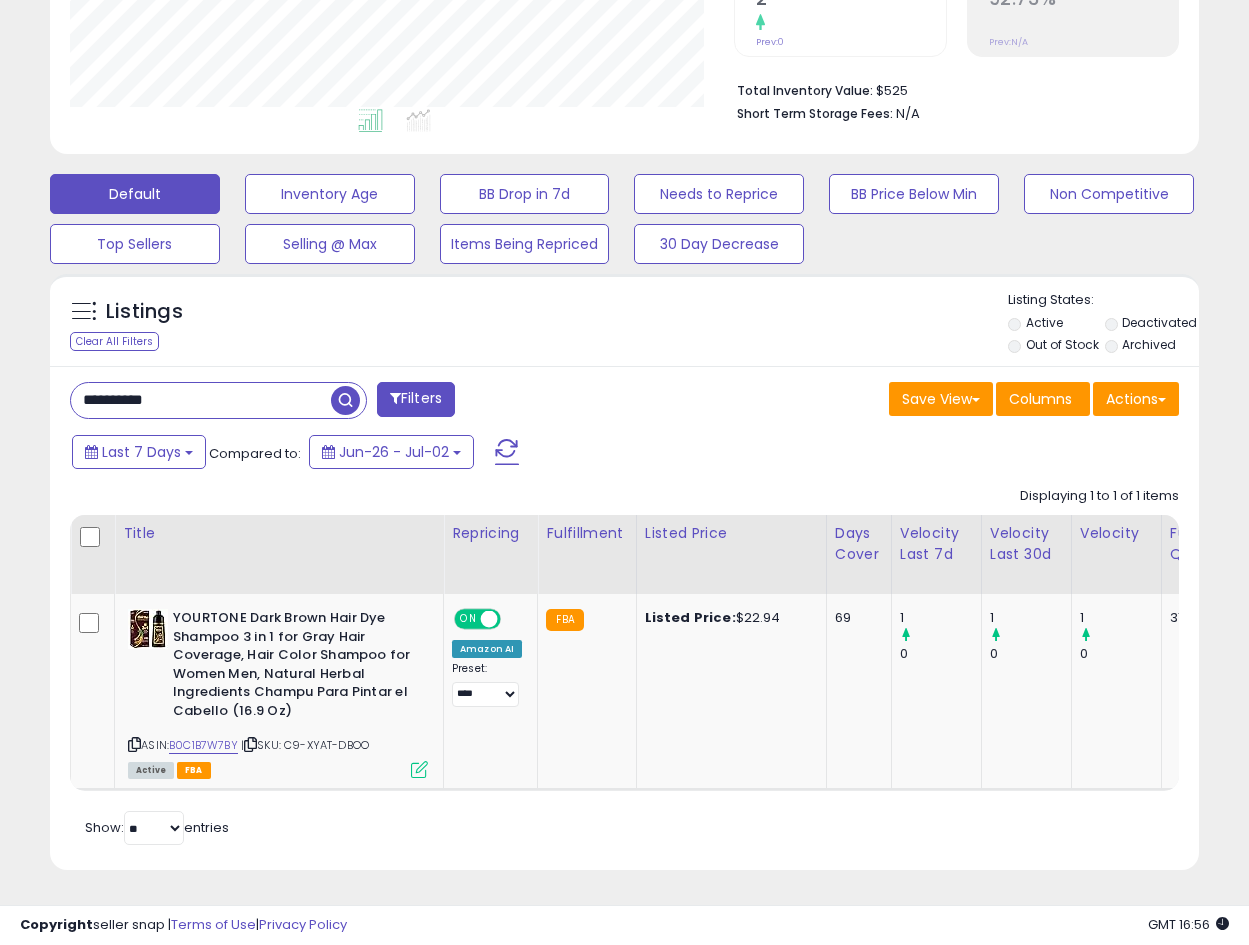 paste 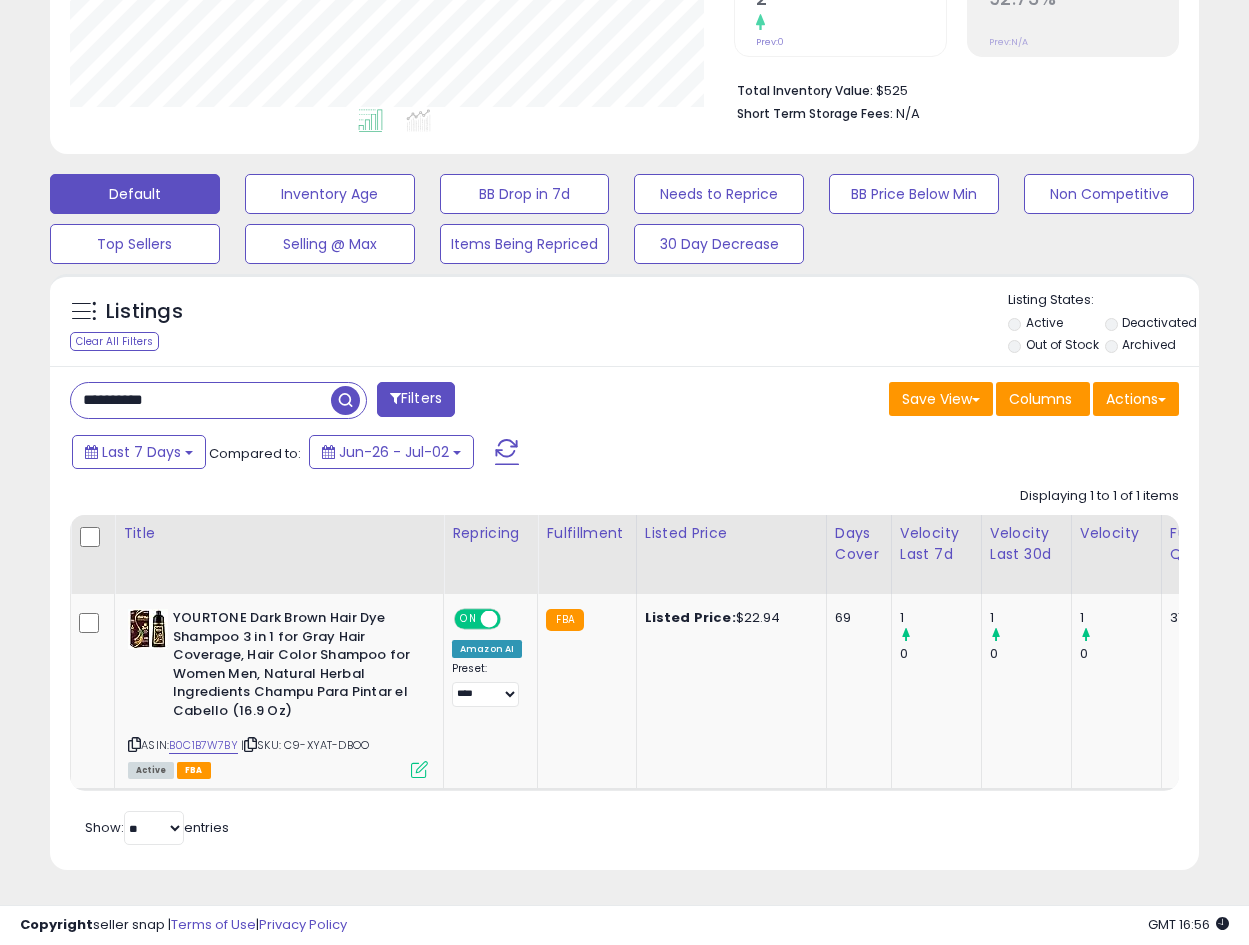 type on "**********" 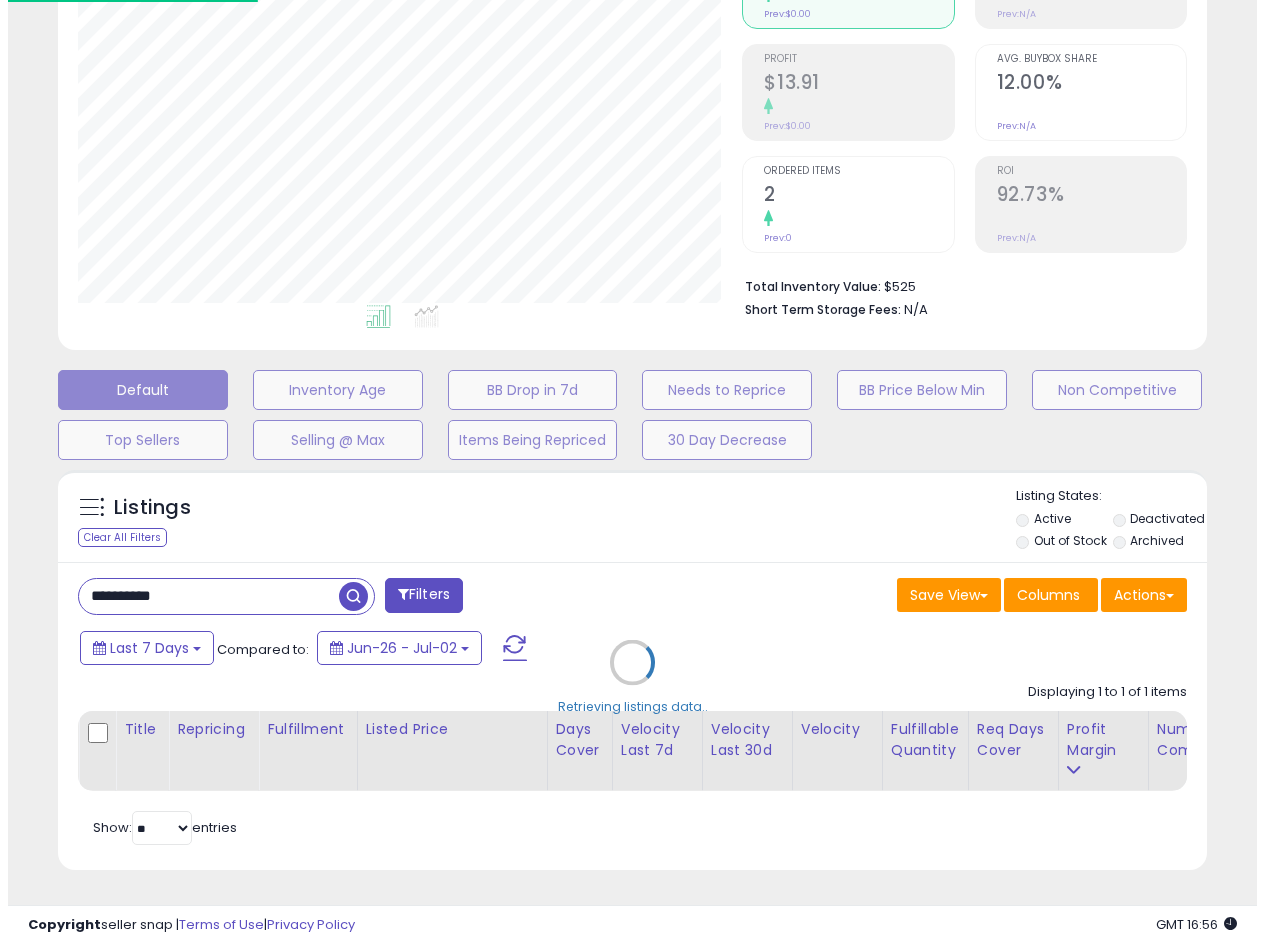 scroll, scrollTop: 275, scrollLeft: 0, axis: vertical 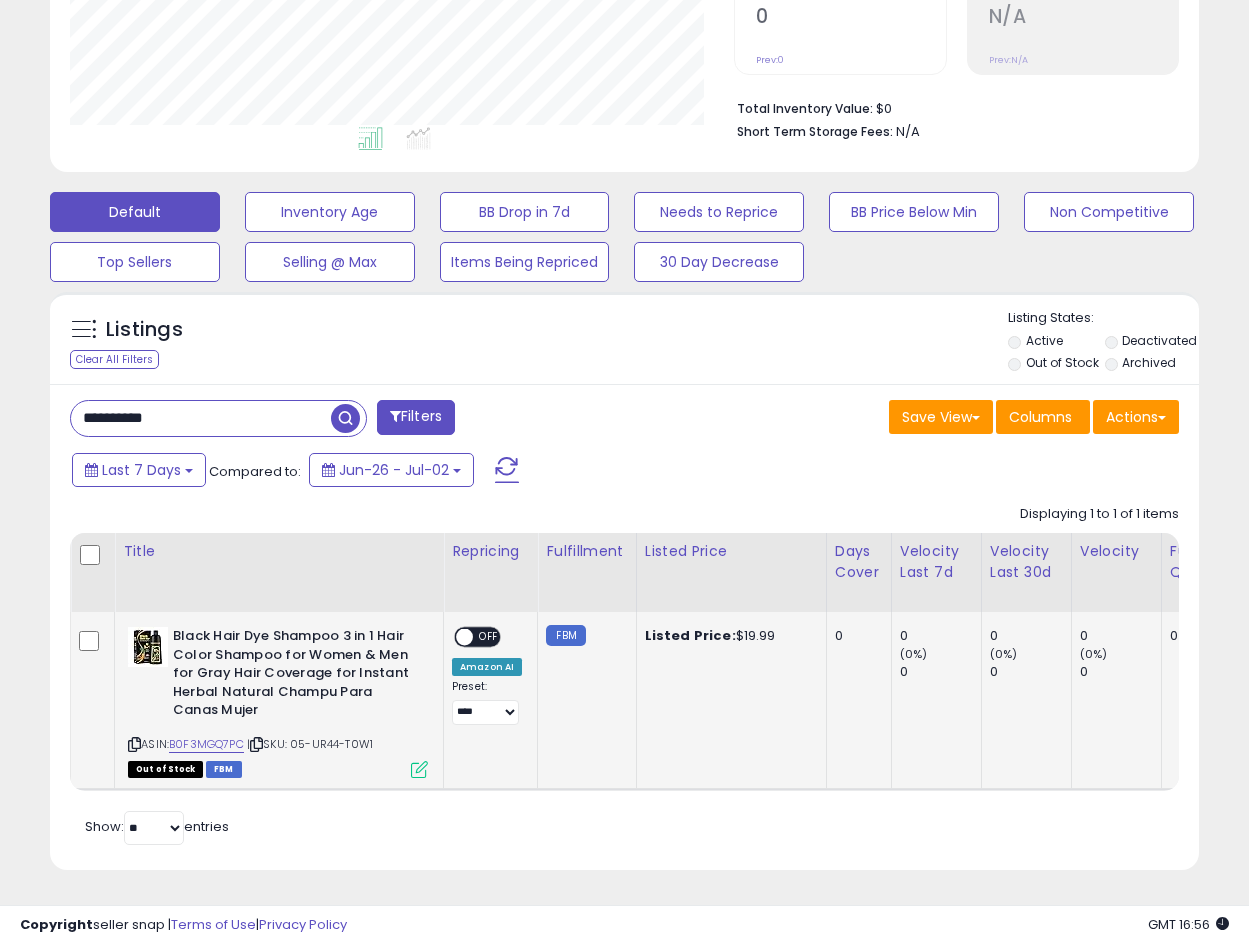 click at bounding box center (419, 769) 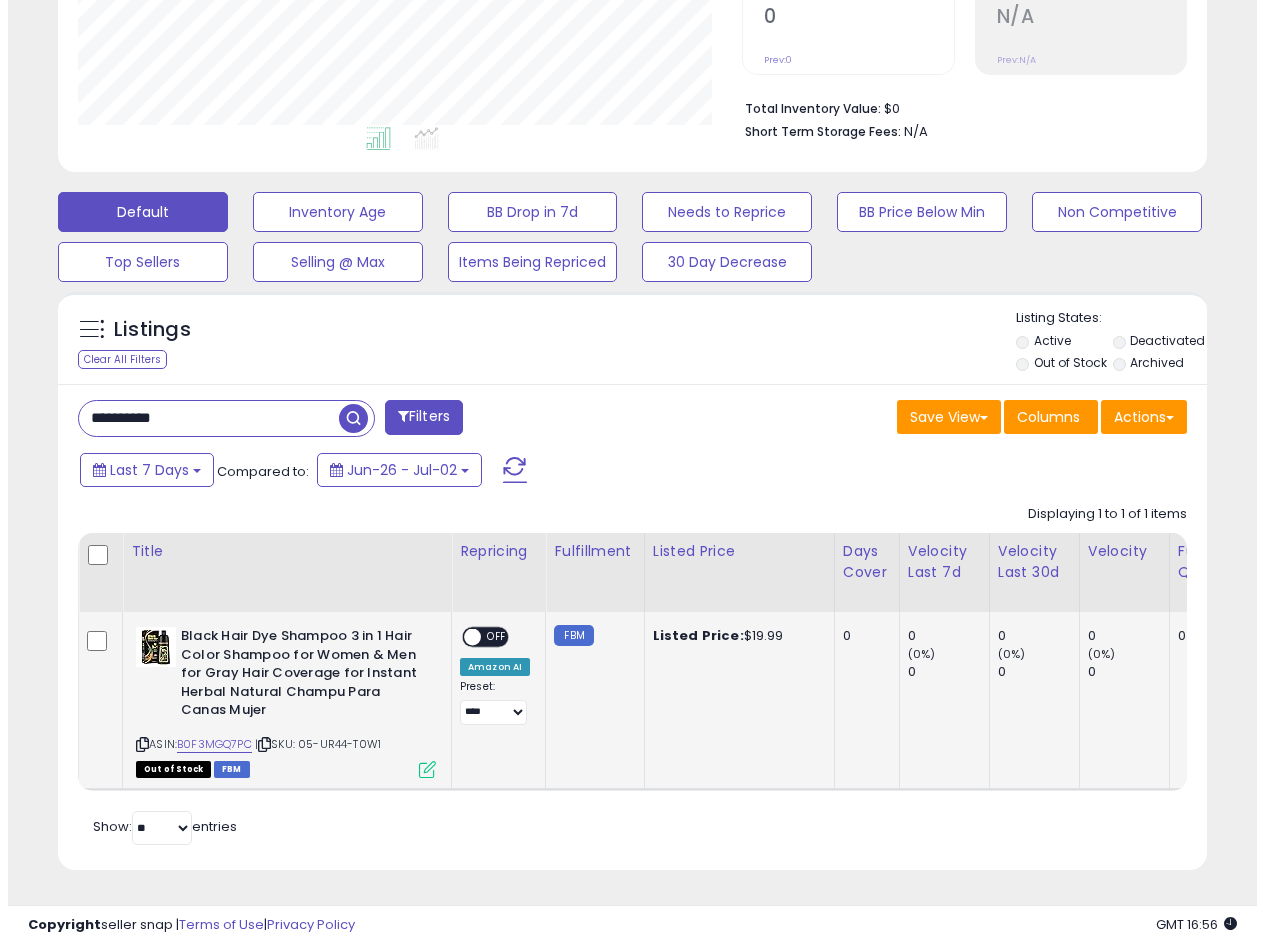 scroll, scrollTop: 999590, scrollLeft: 999327, axis: both 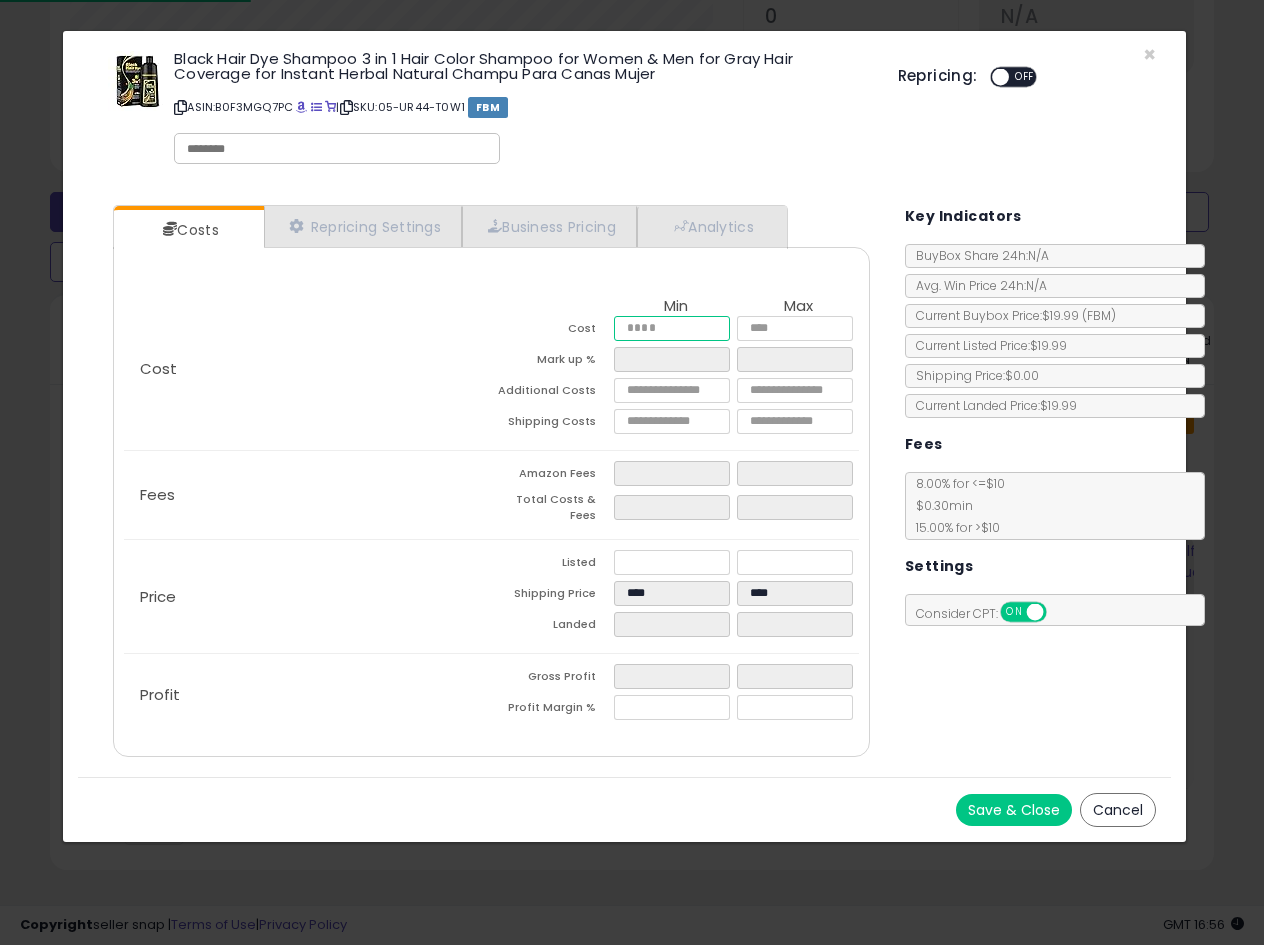 click at bounding box center [672, 328] 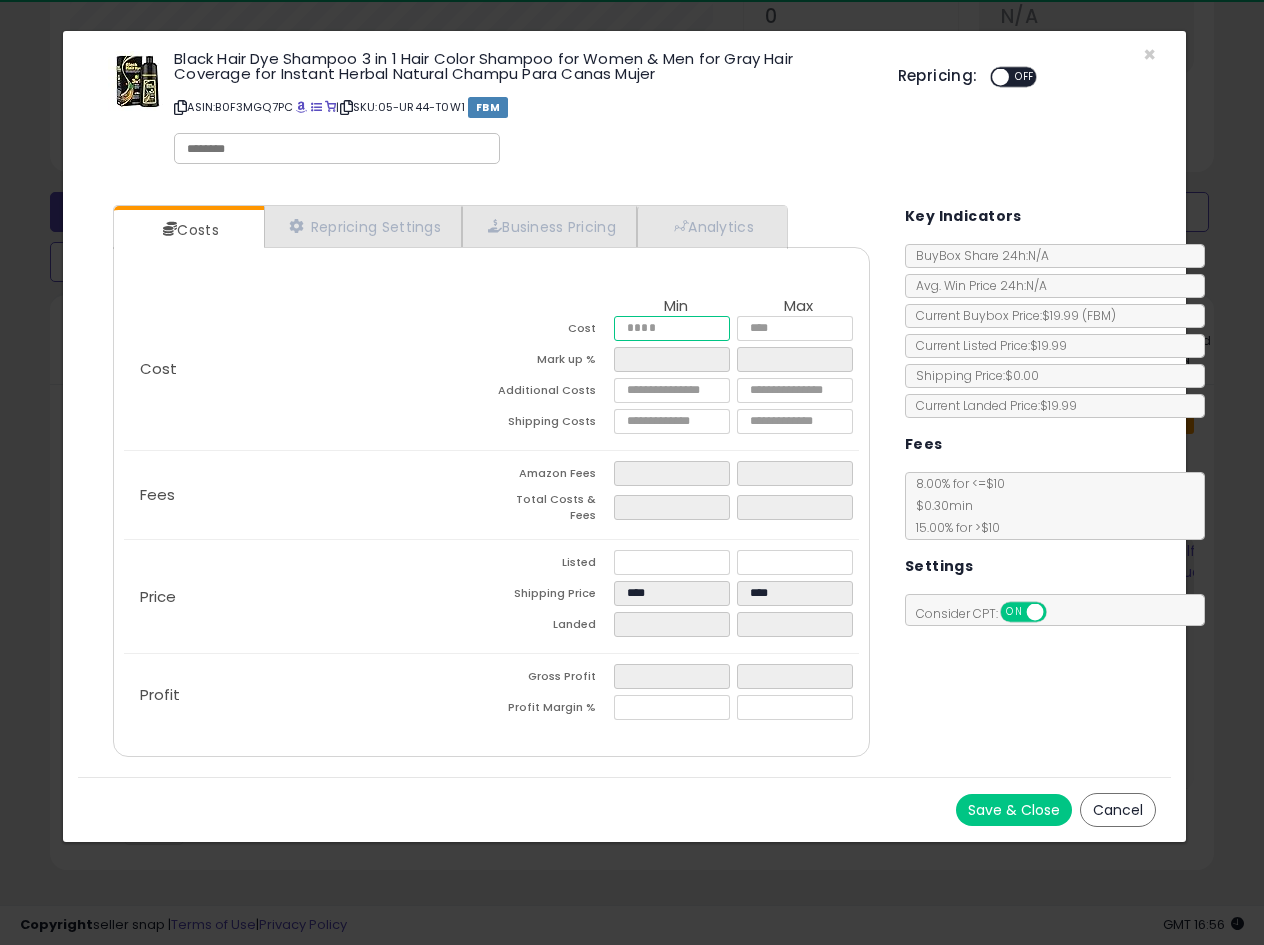 type on "*" 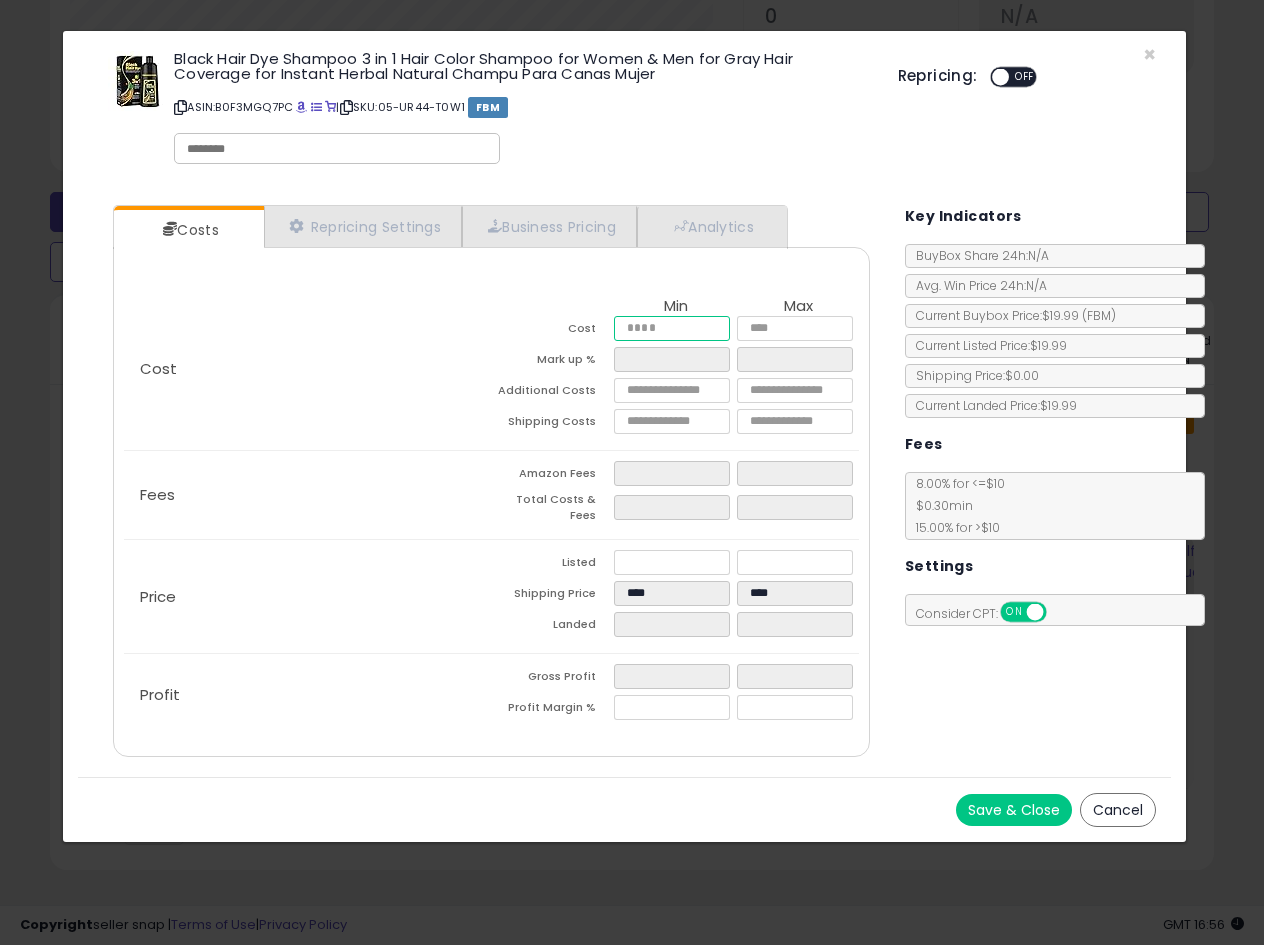 type on "***" 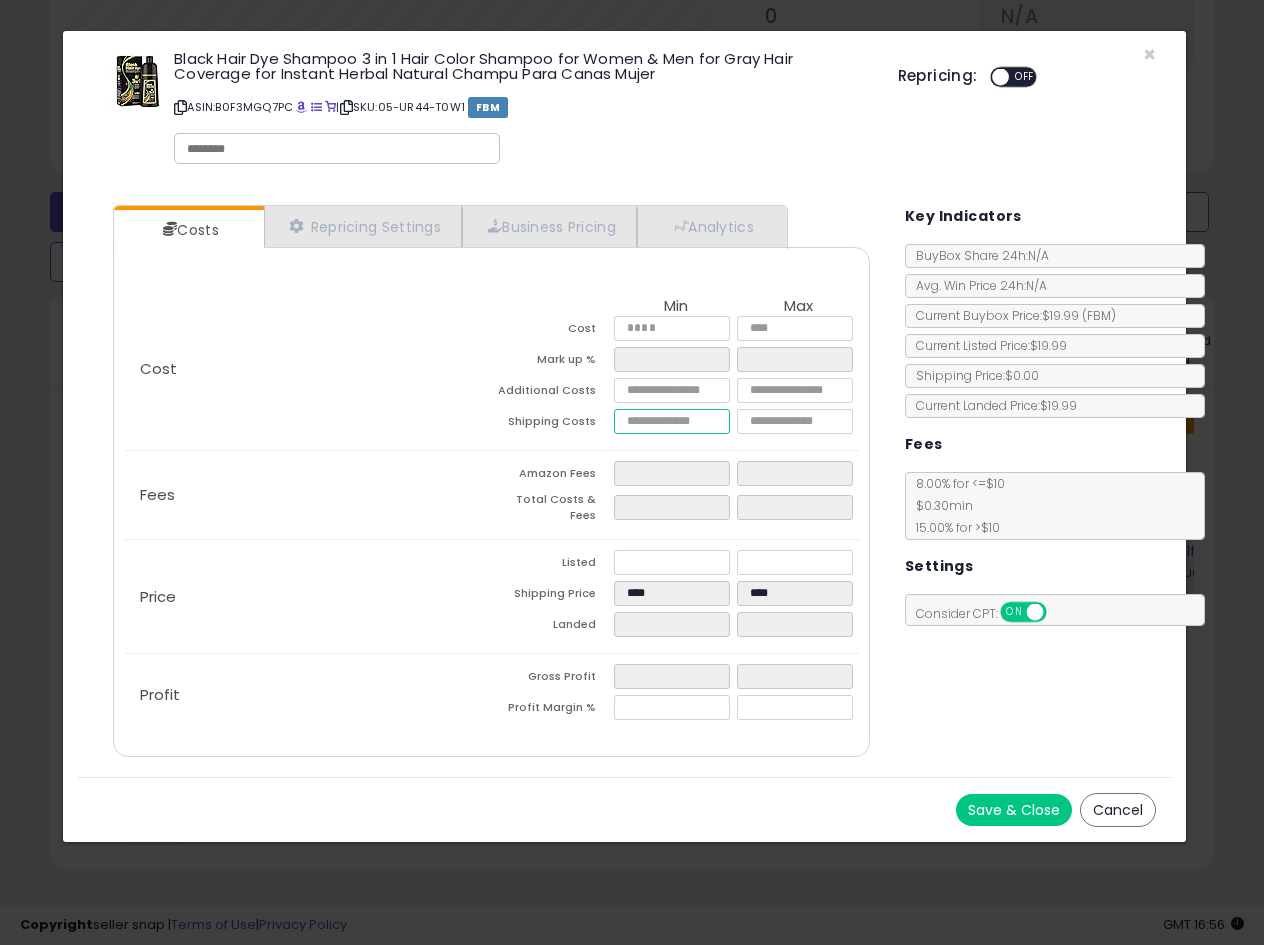 type on "*" 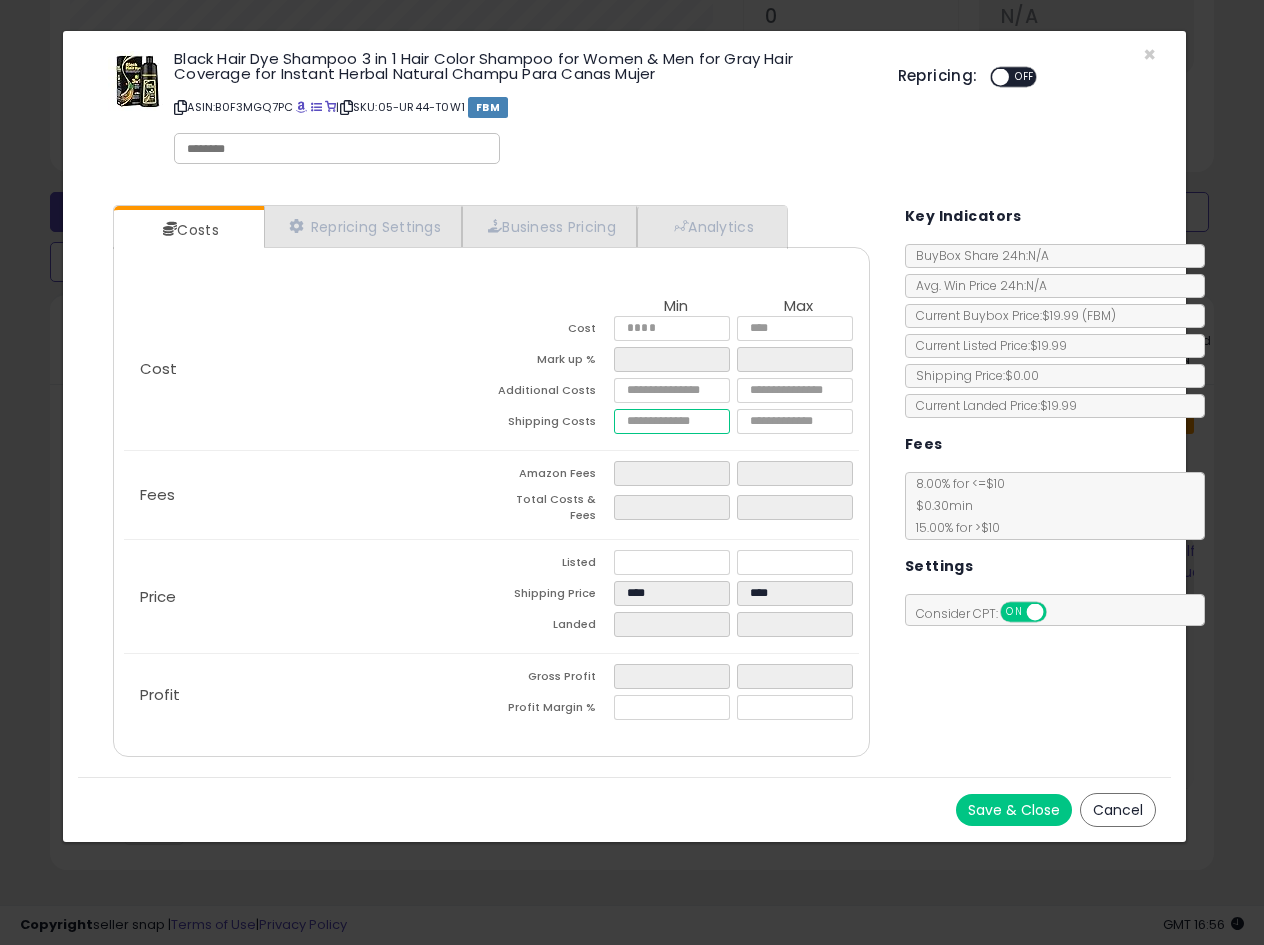 type on "****" 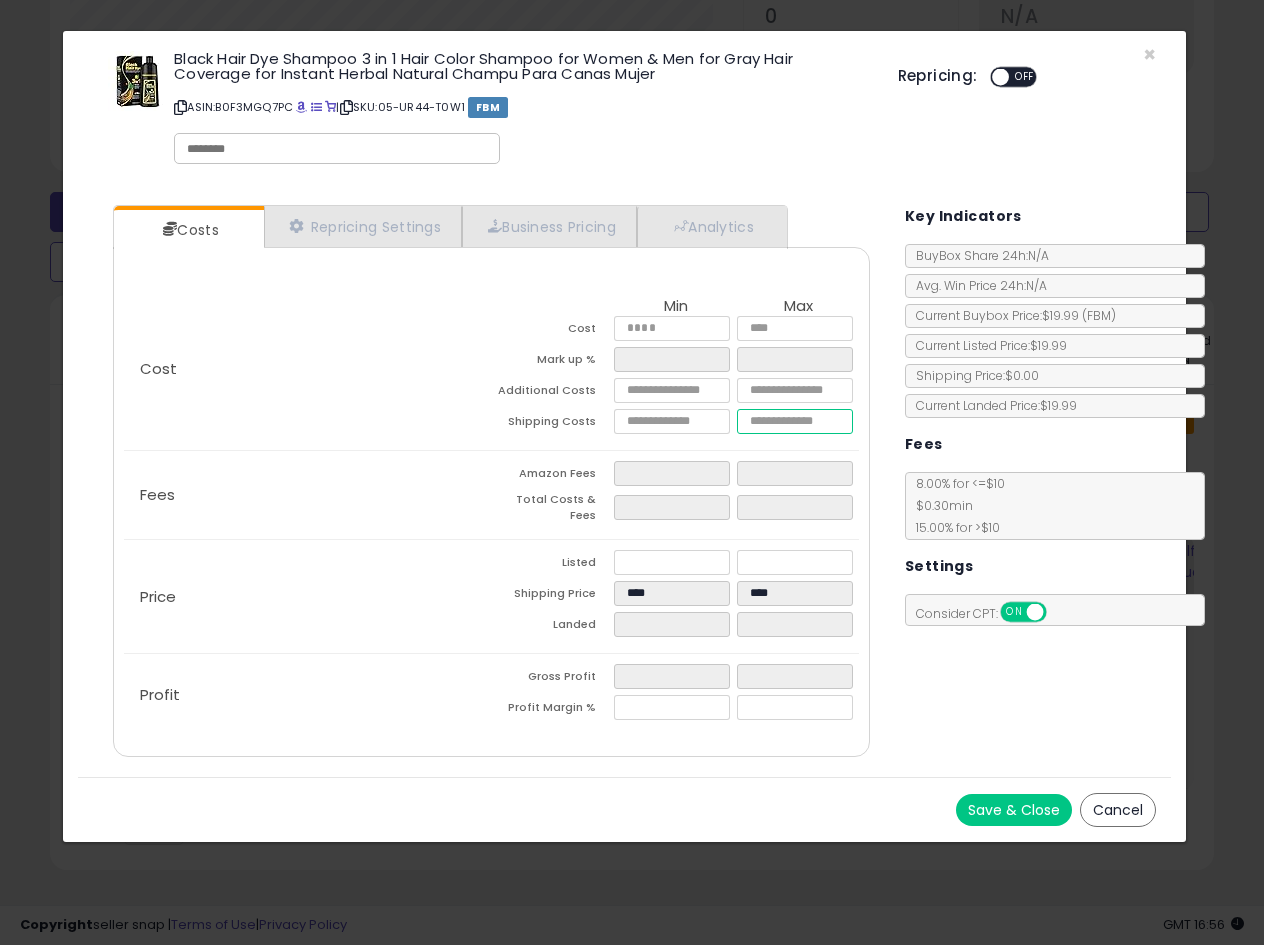 type on "****" 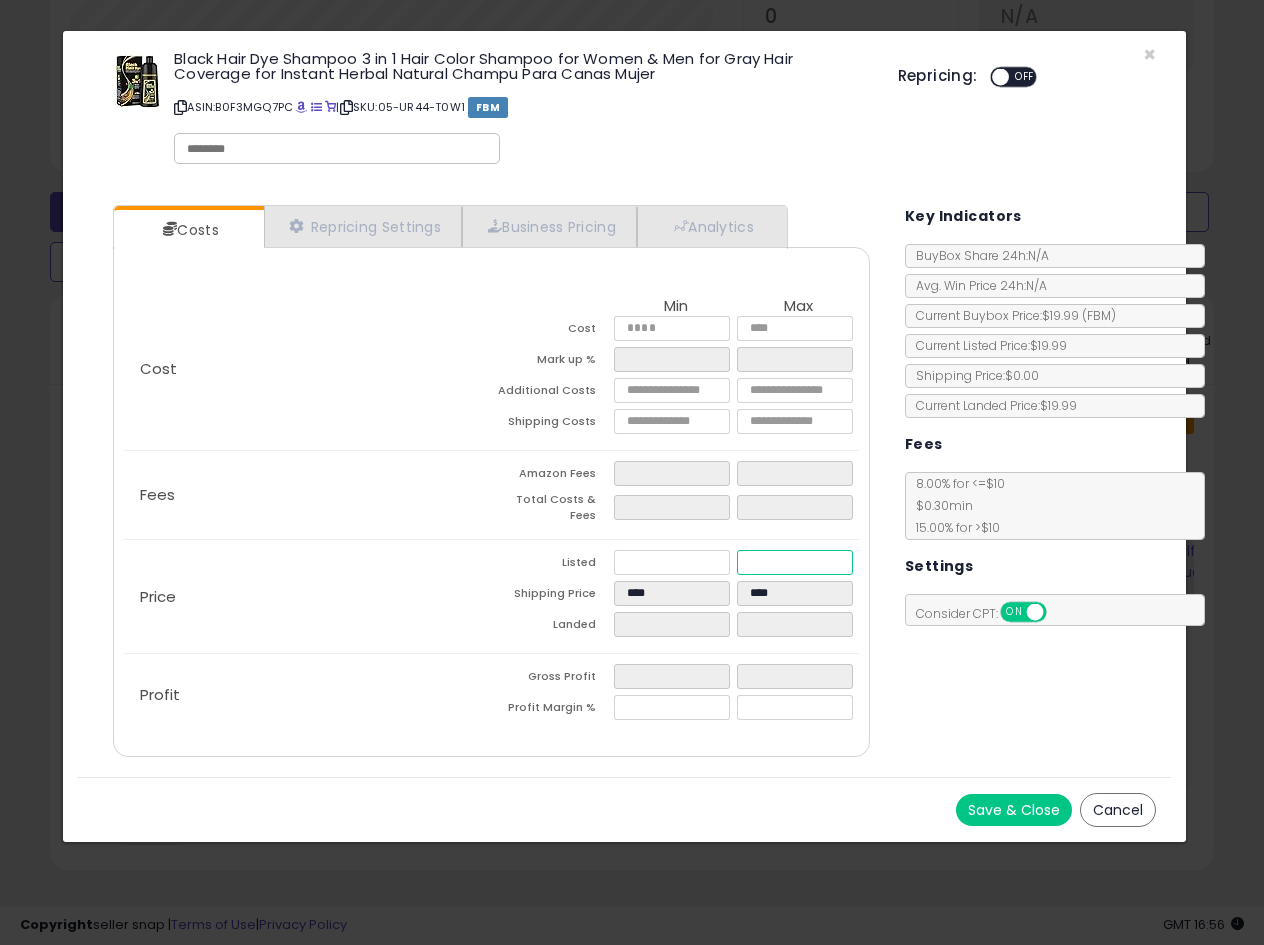 type on "****" 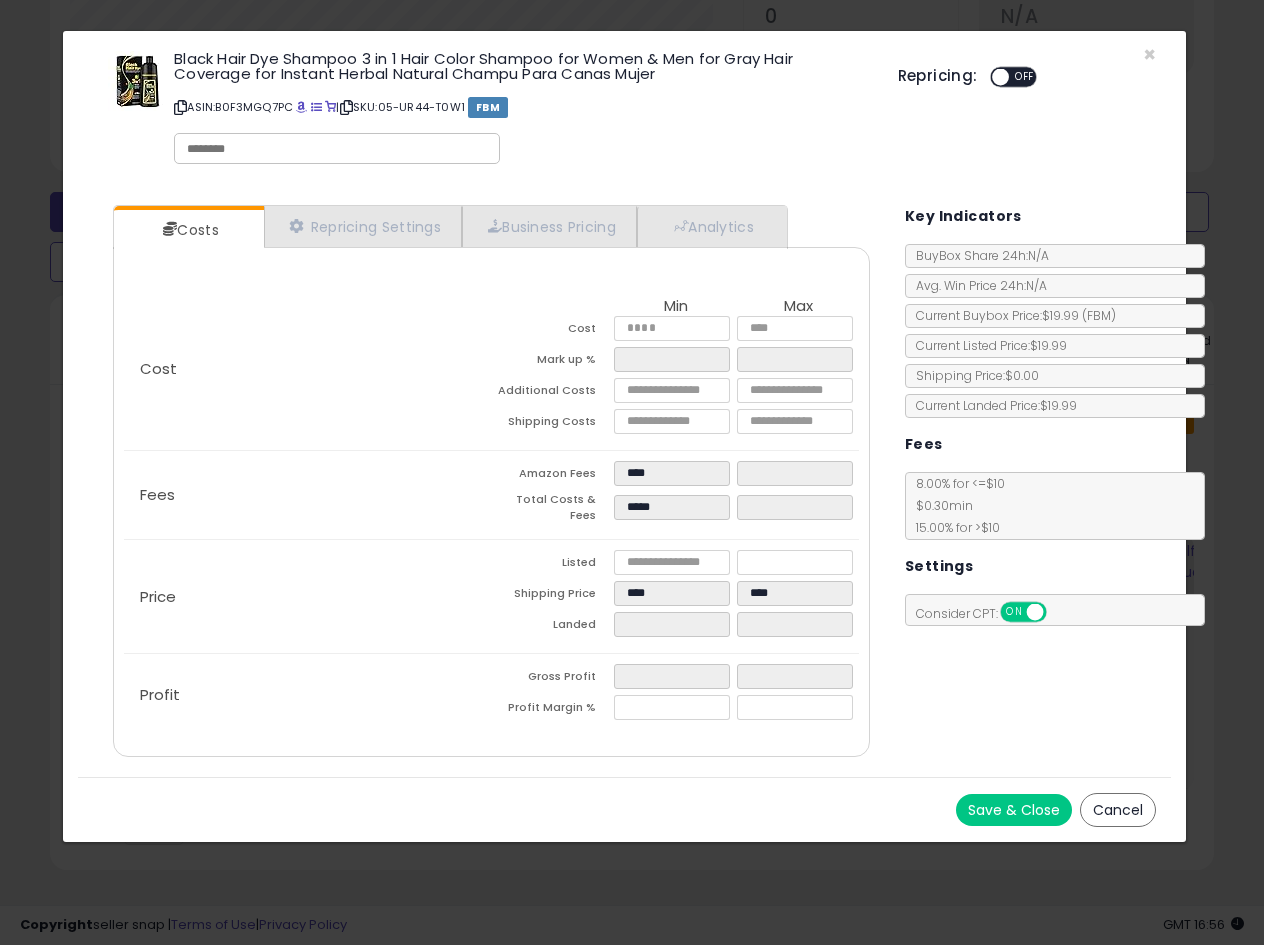 type on "****" 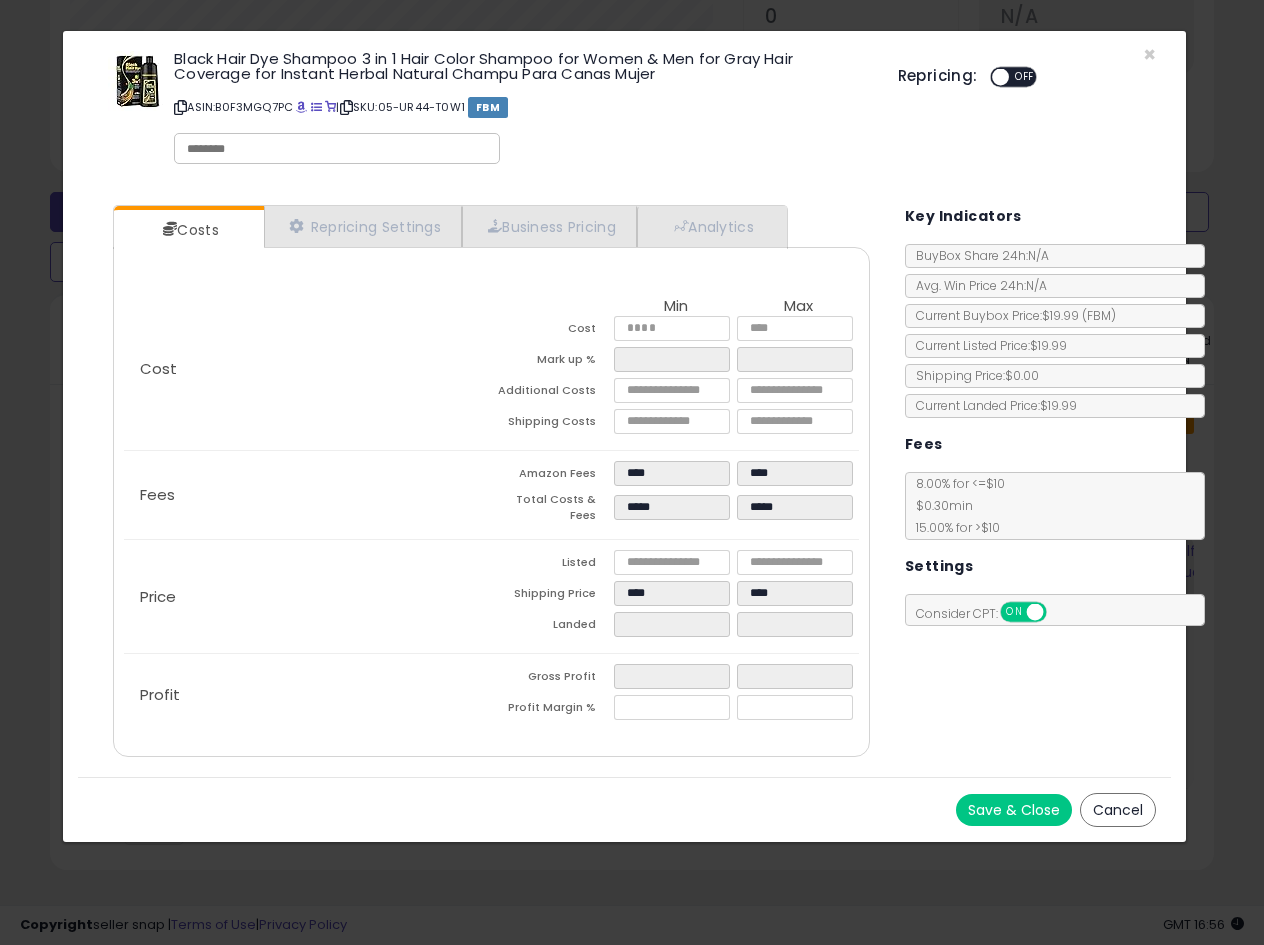 click on "Price
Listed
Shipping Price
****
****
Landed" 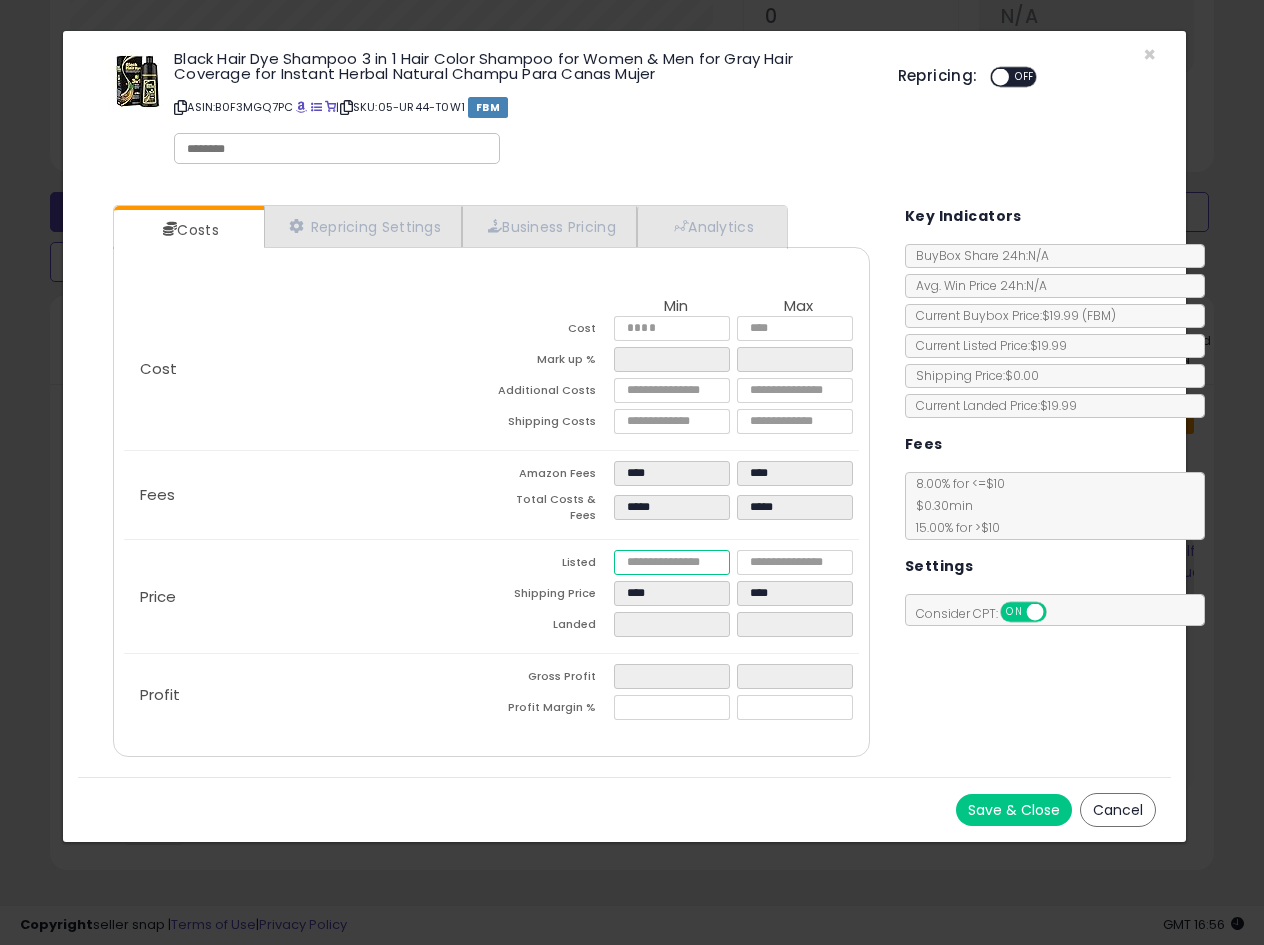 click at bounding box center [672, 562] 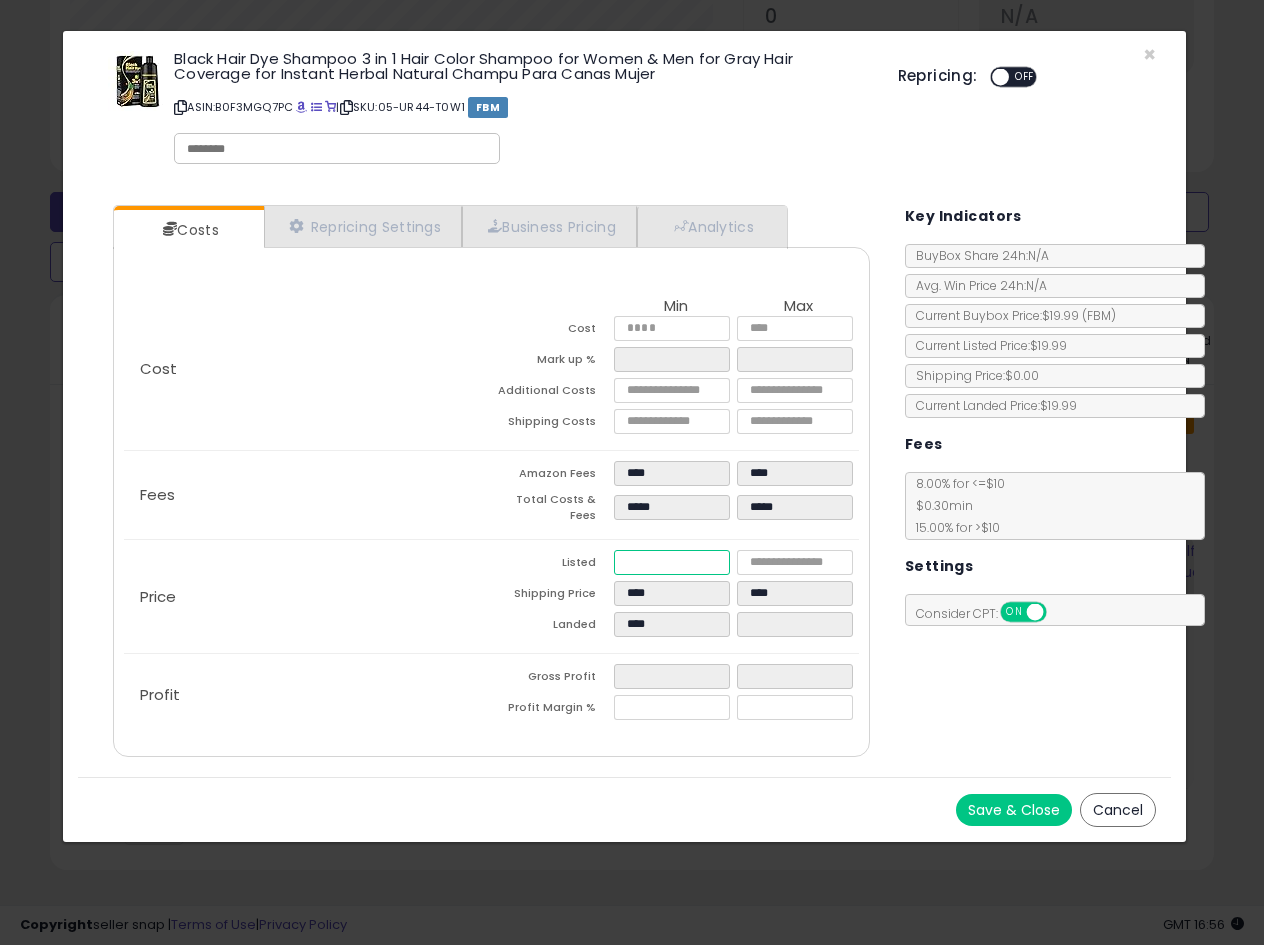 type on "****" 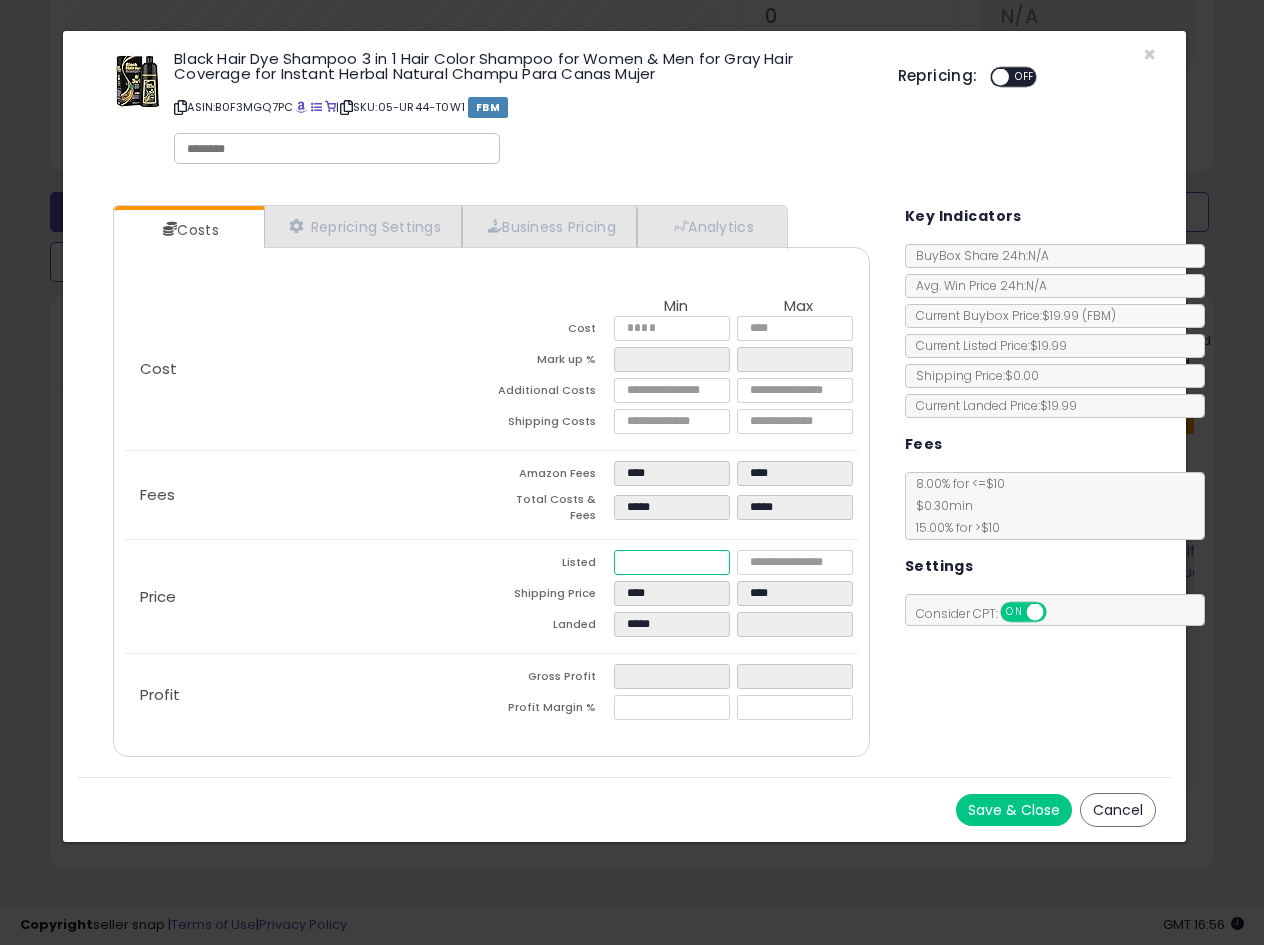 type on "****" 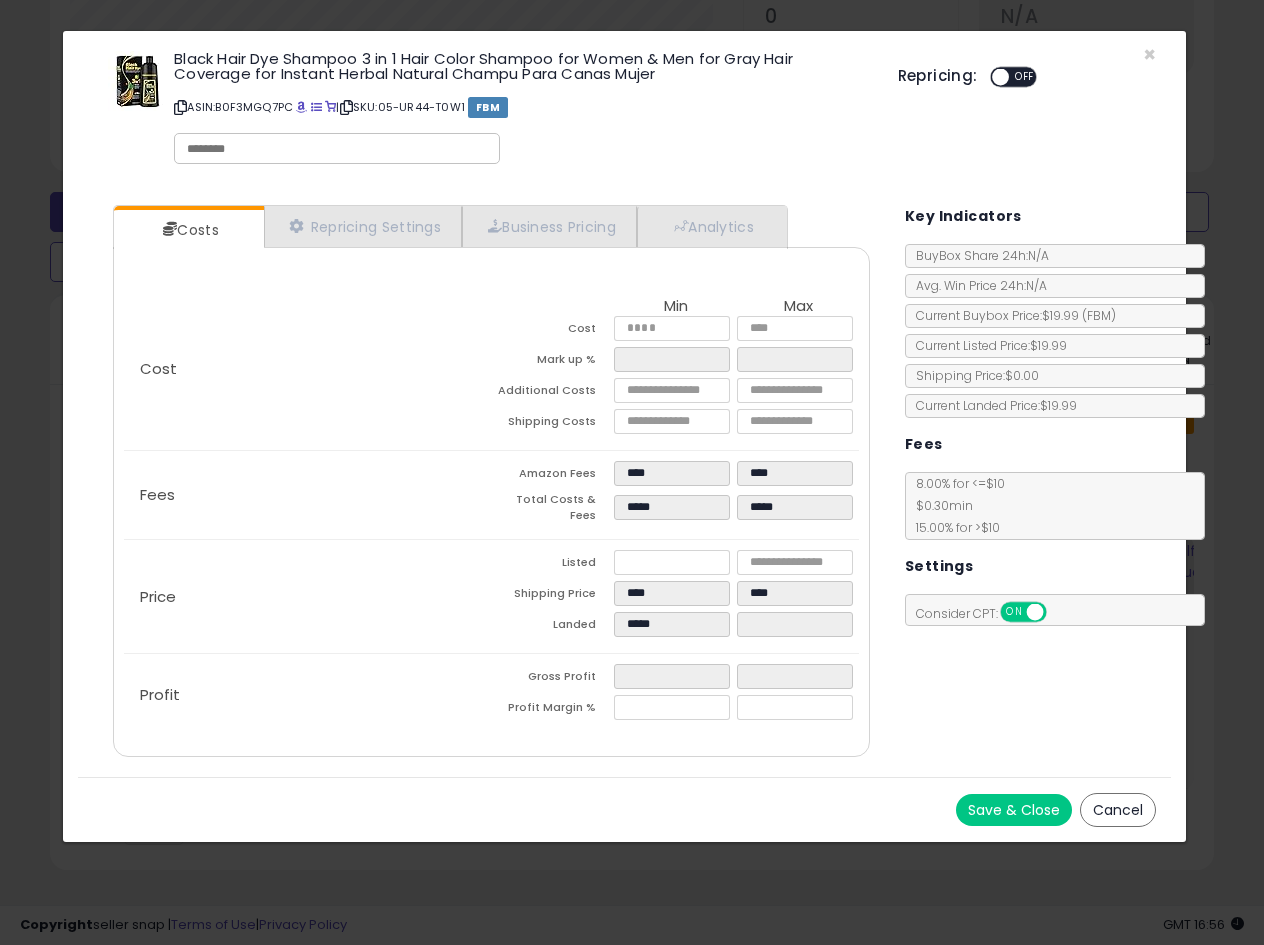 type on "*****" 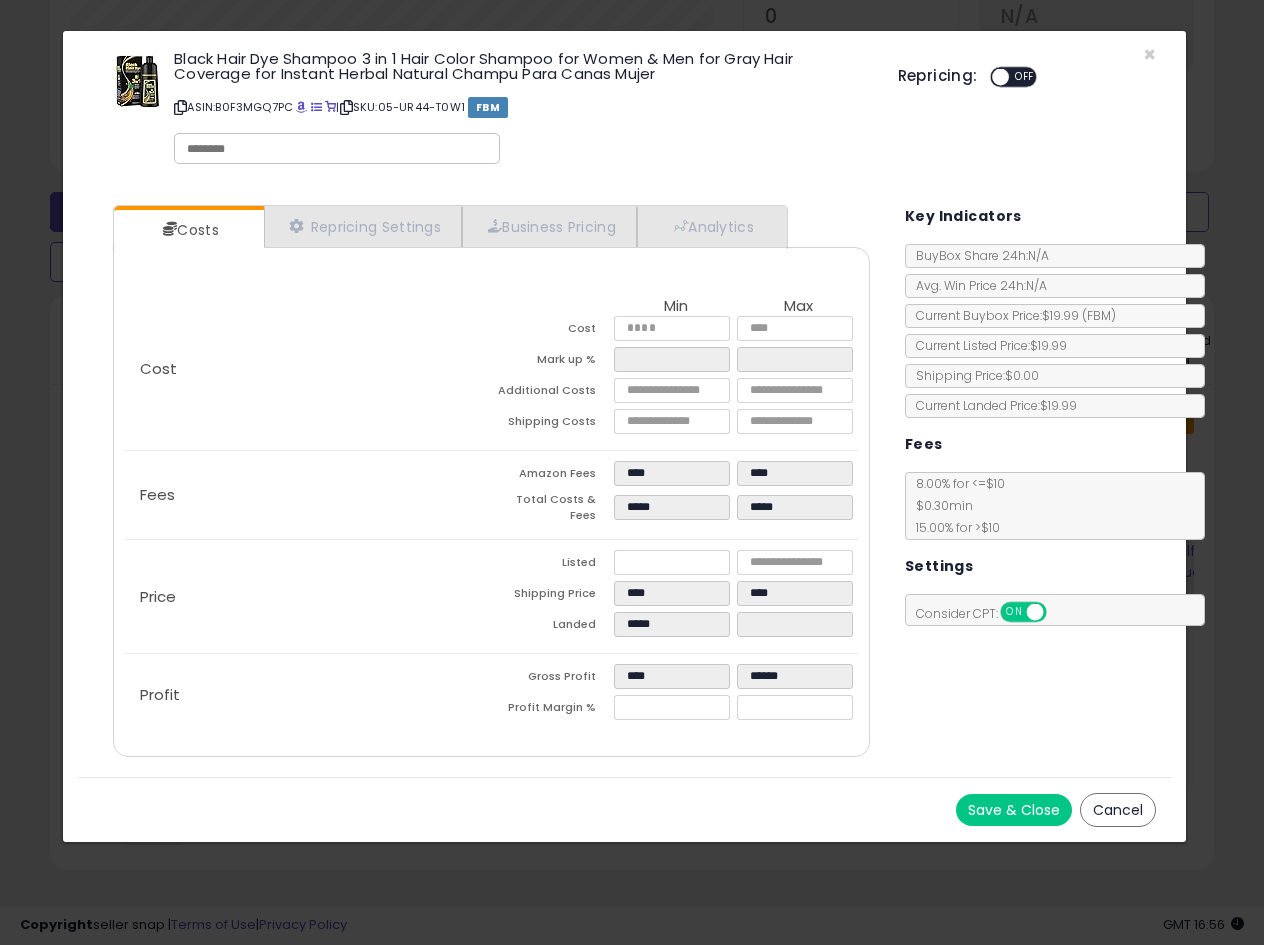 click on "Price" at bounding box center (307, 597) 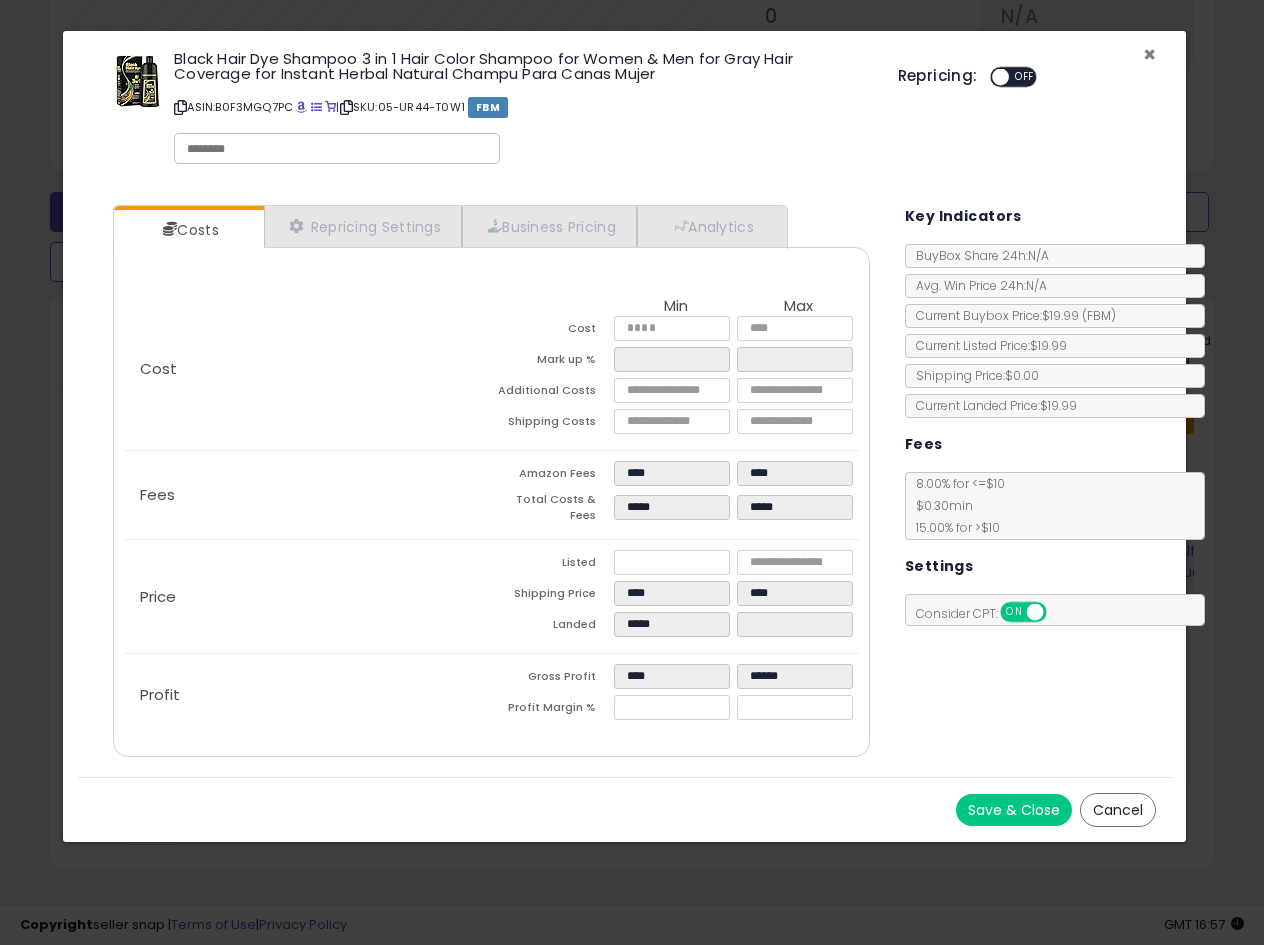 click on "×" at bounding box center [1149, 54] 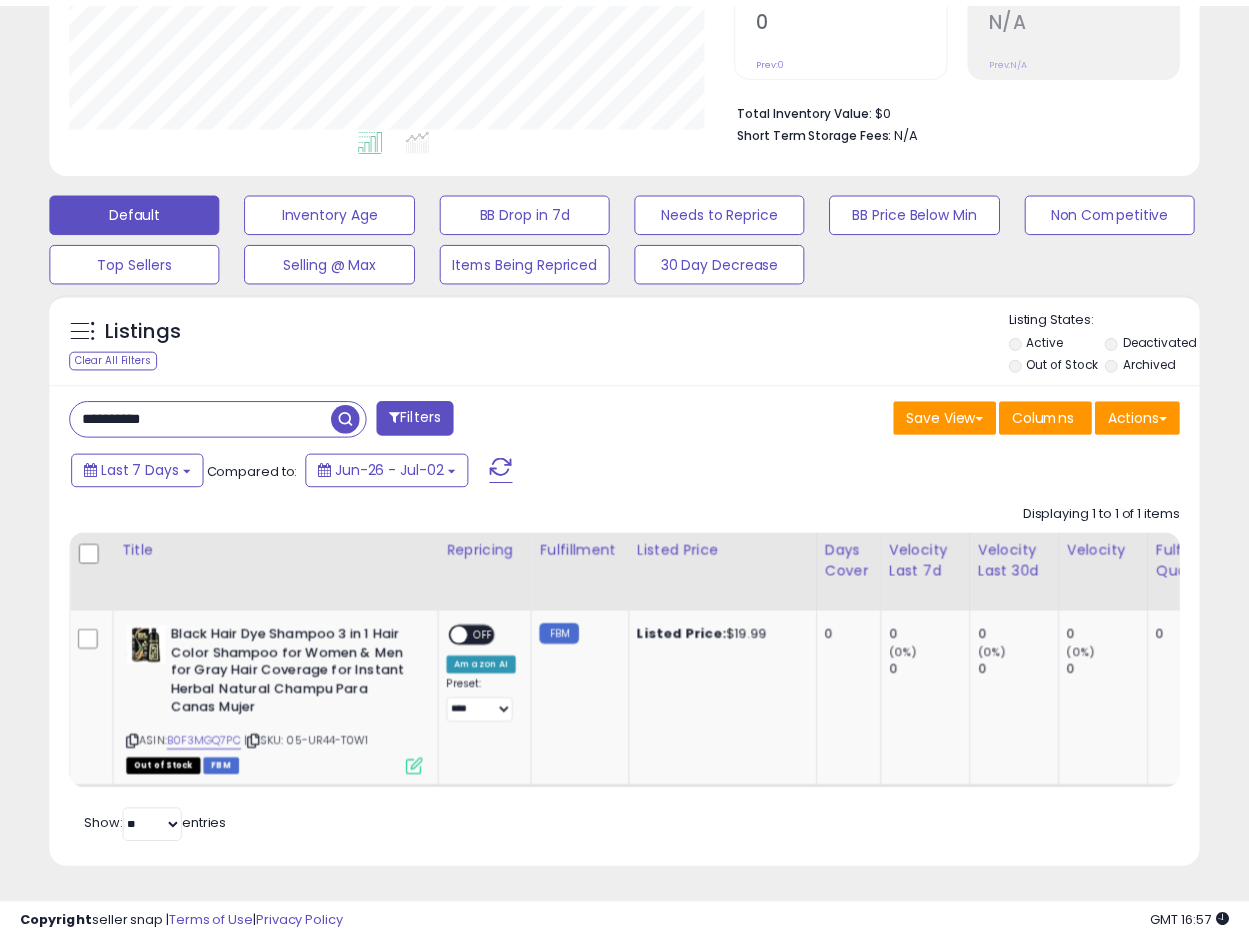 scroll, scrollTop: 410, scrollLeft: 665, axis: both 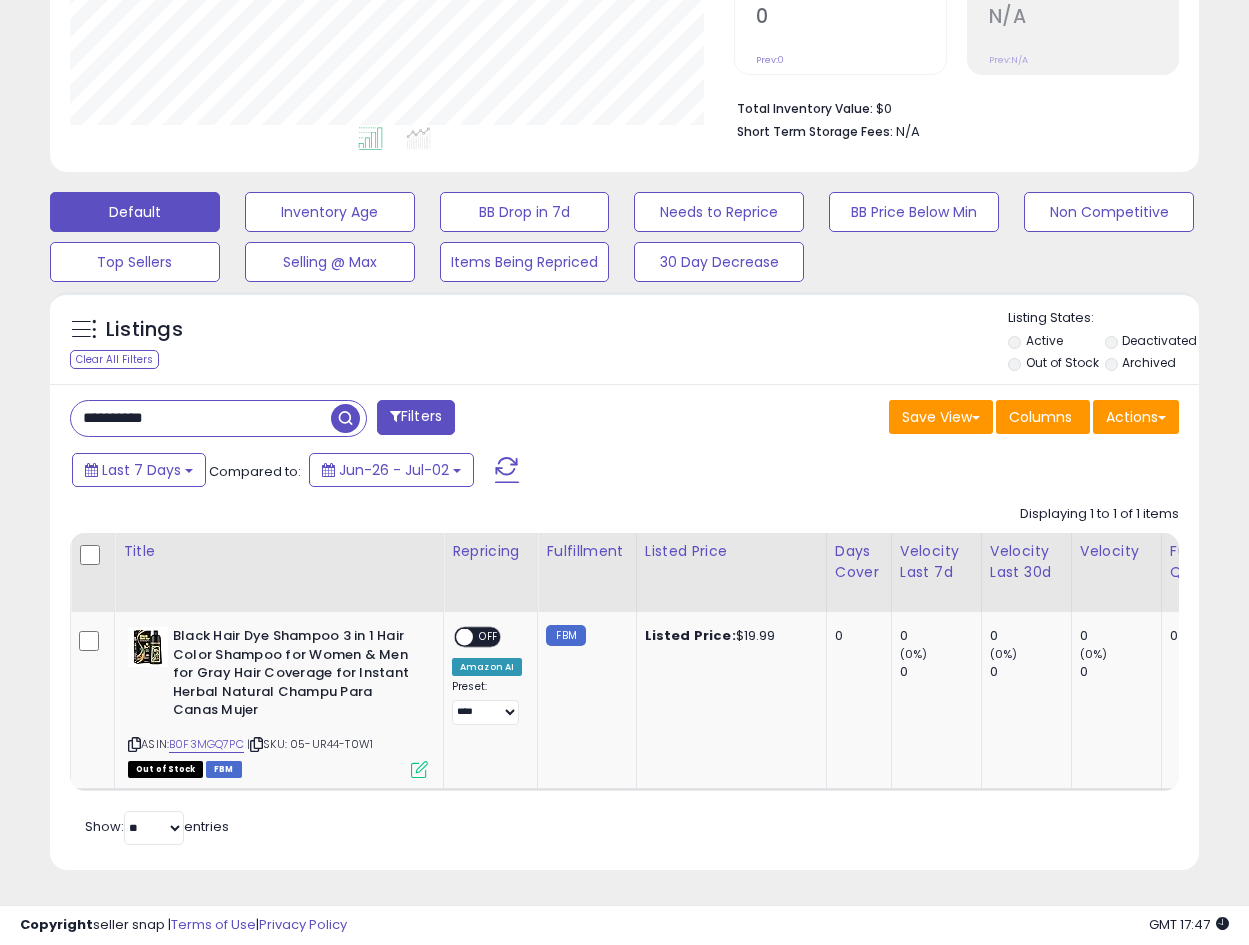 click on "**********" at bounding box center [201, 418] 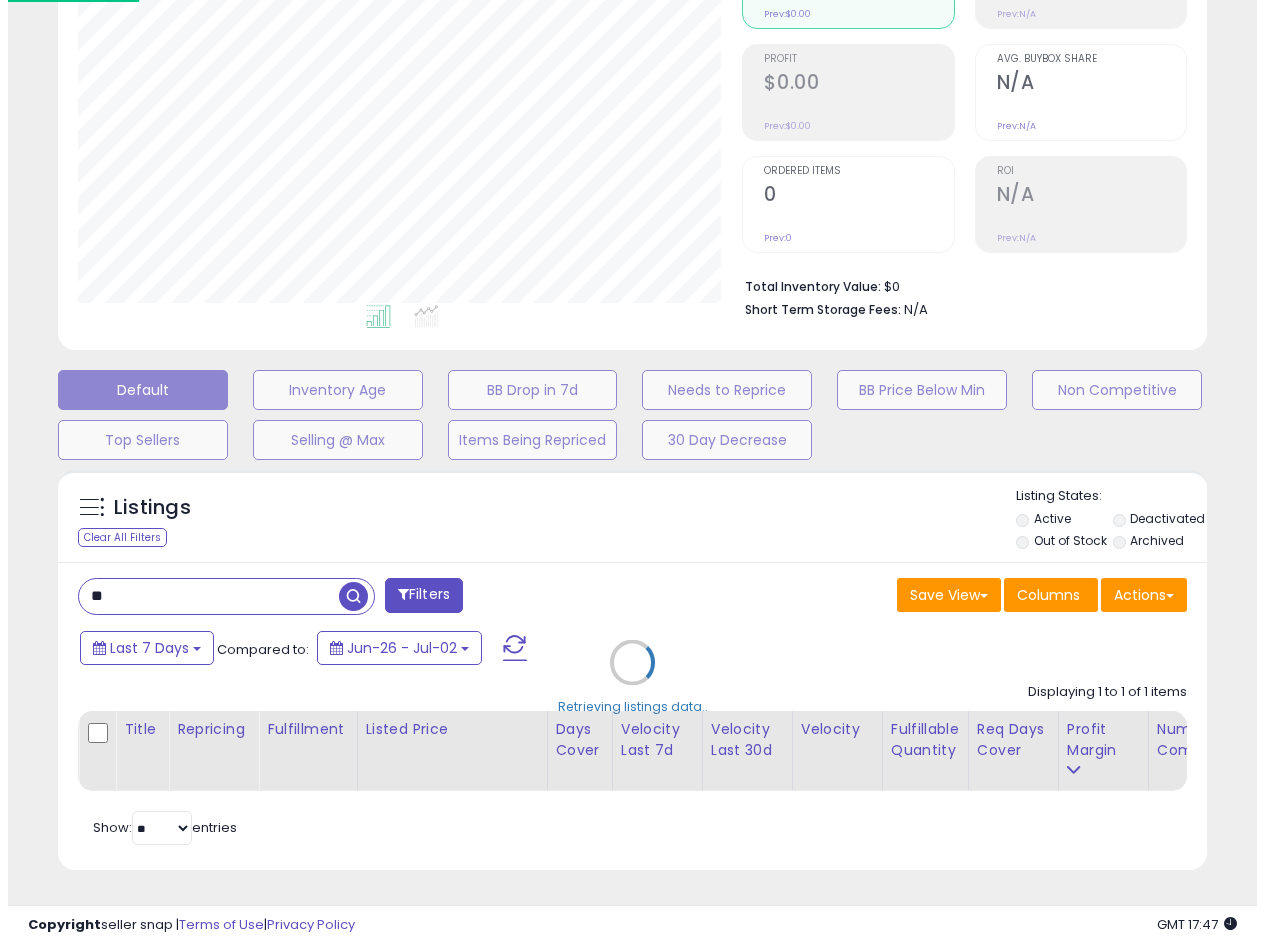 scroll, scrollTop: 275, scrollLeft: 0, axis: vertical 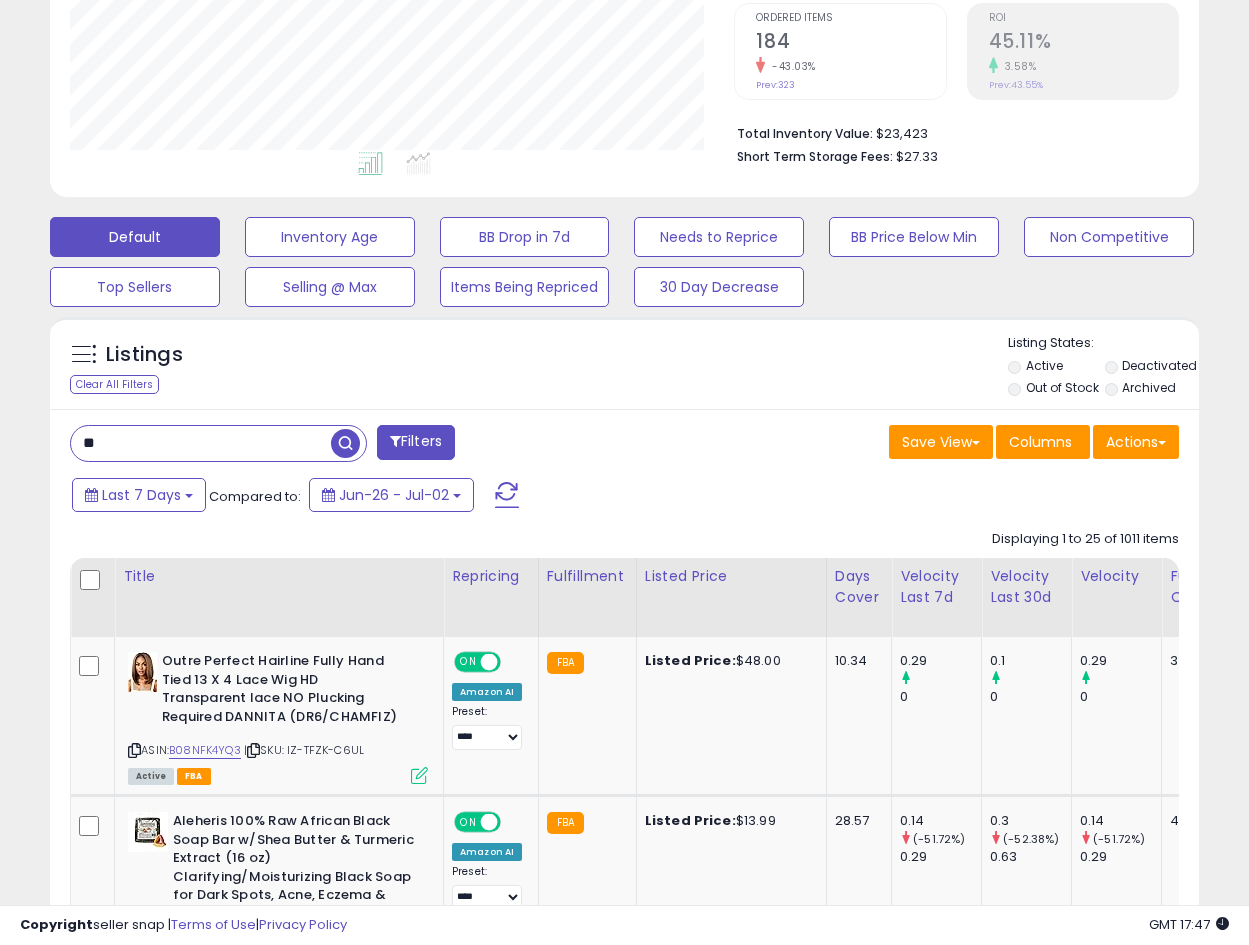 click on "**" at bounding box center [201, 443] 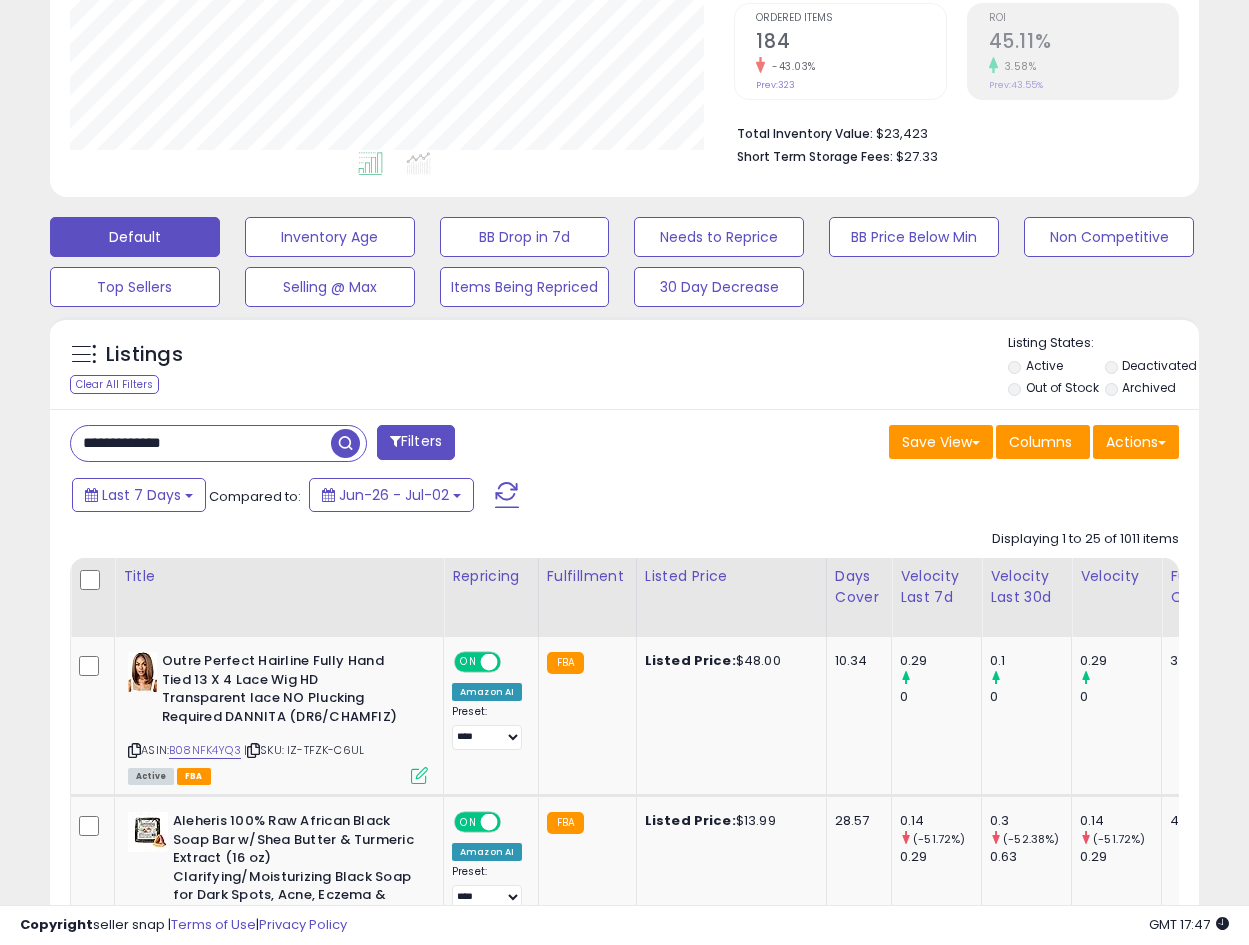 type on "**********" 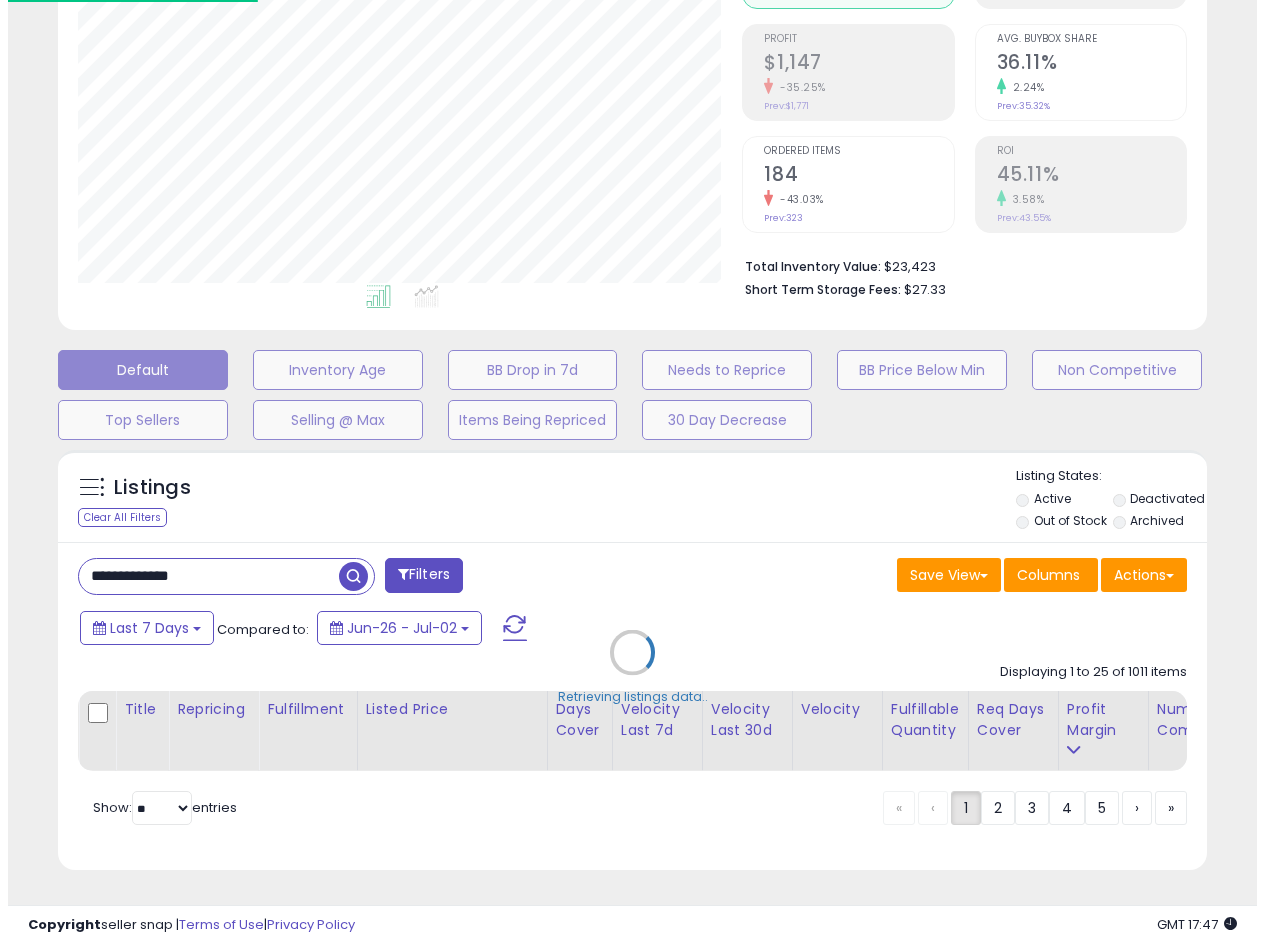 scroll, scrollTop: 295, scrollLeft: 0, axis: vertical 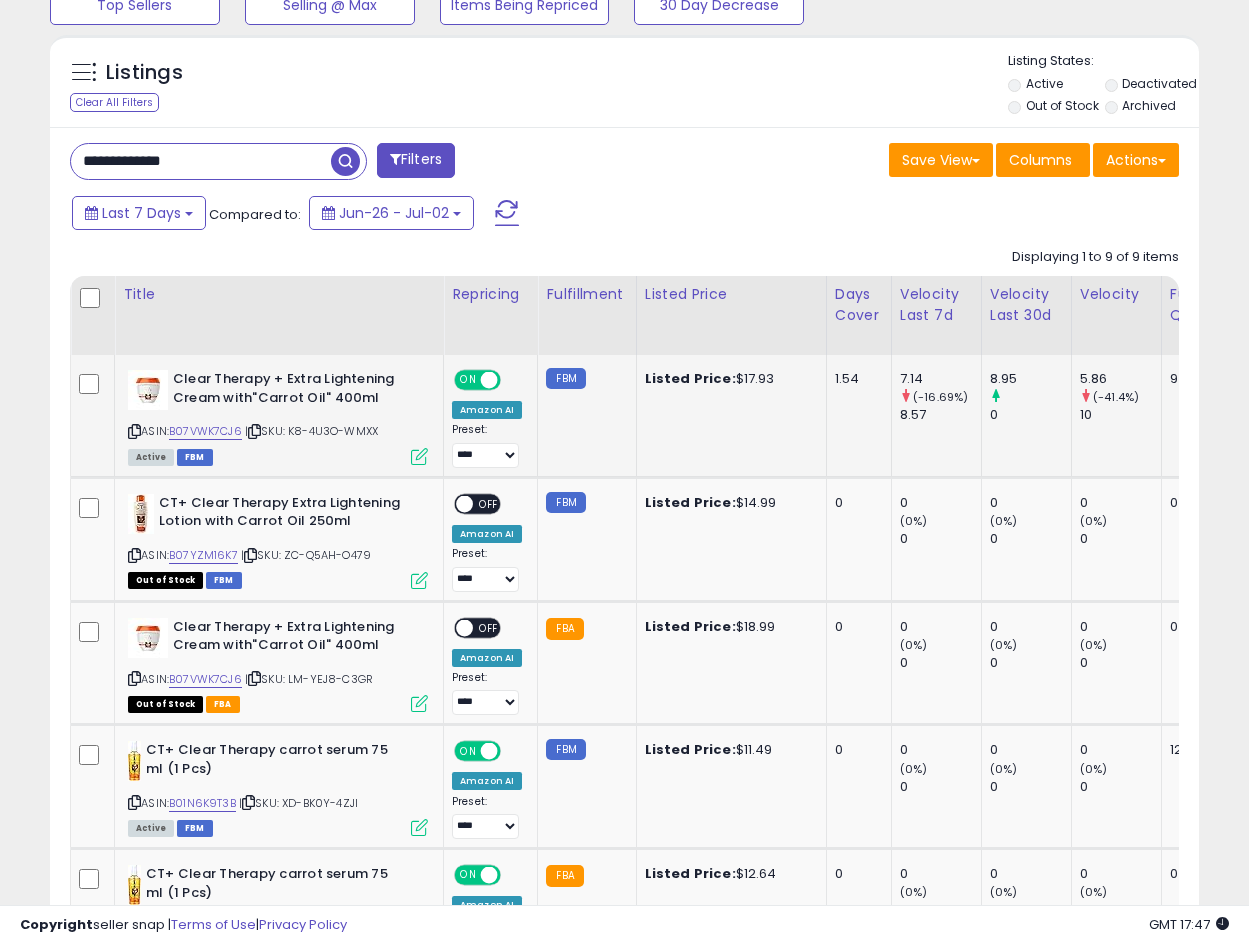 click at bounding box center (419, 456) 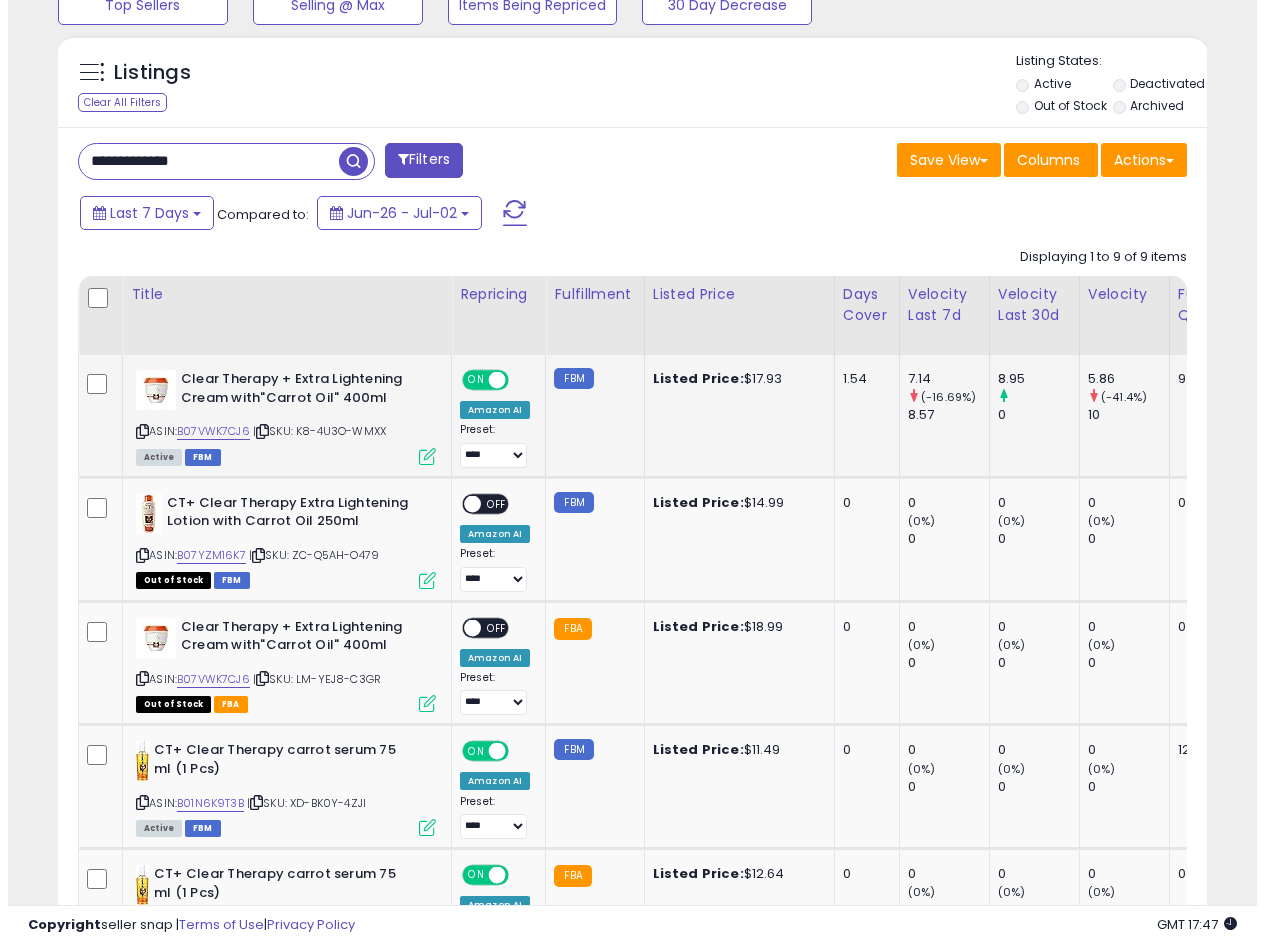 scroll, scrollTop: 999590, scrollLeft: 999327, axis: both 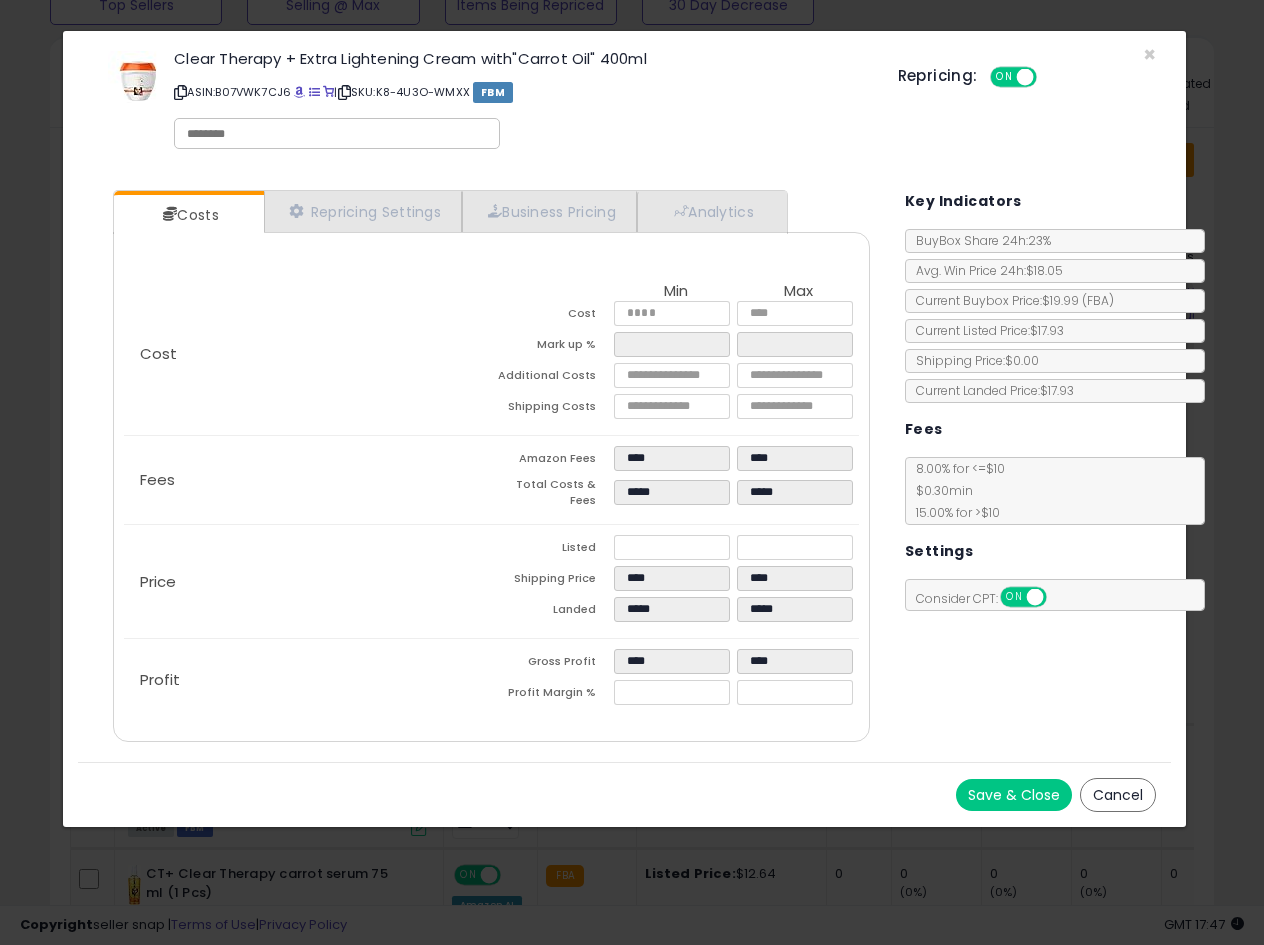 click at bounding box center (180, 92) 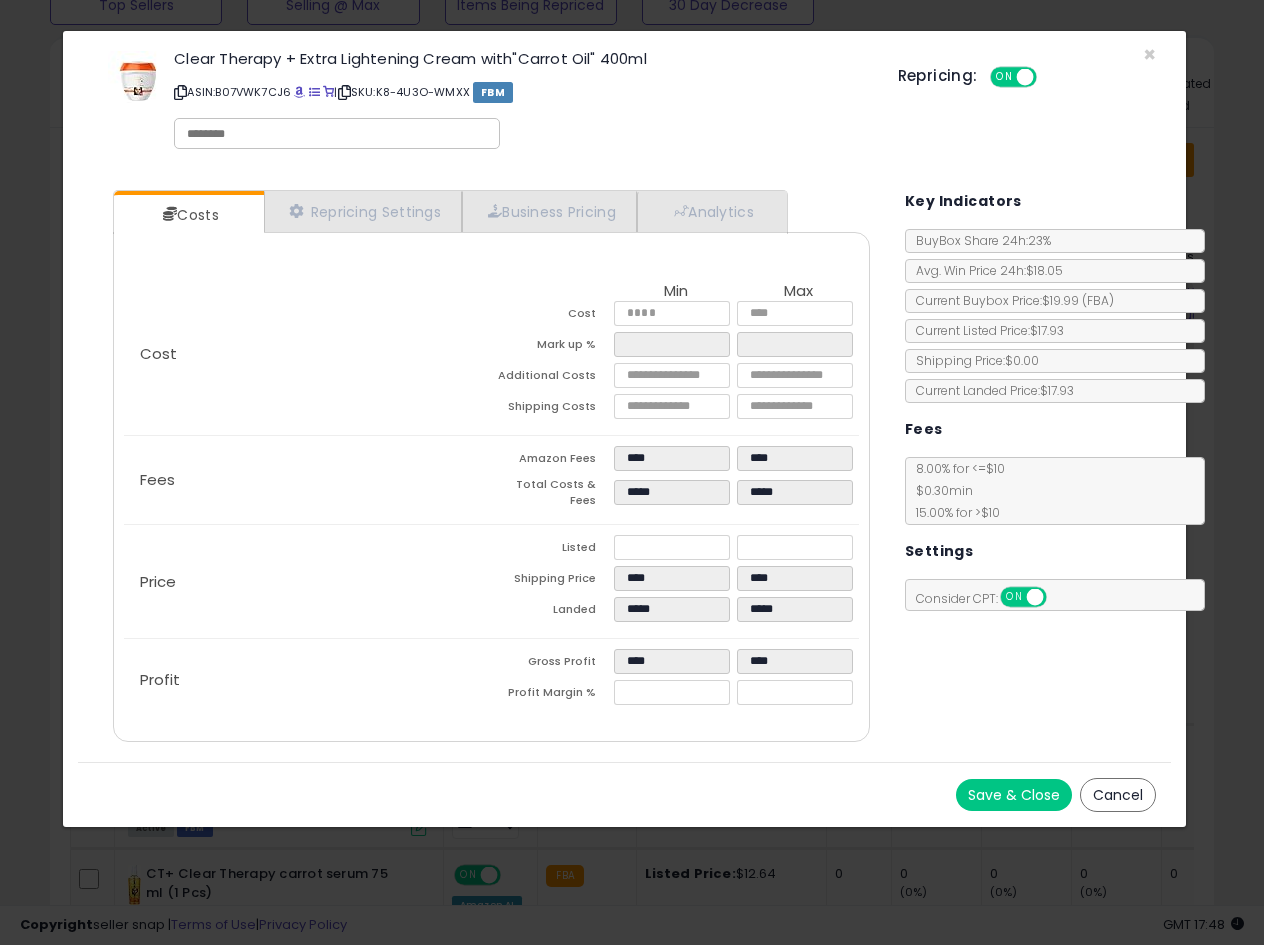 click on "Repricing:
ON   OFF" at bounding box center (1027, 74) 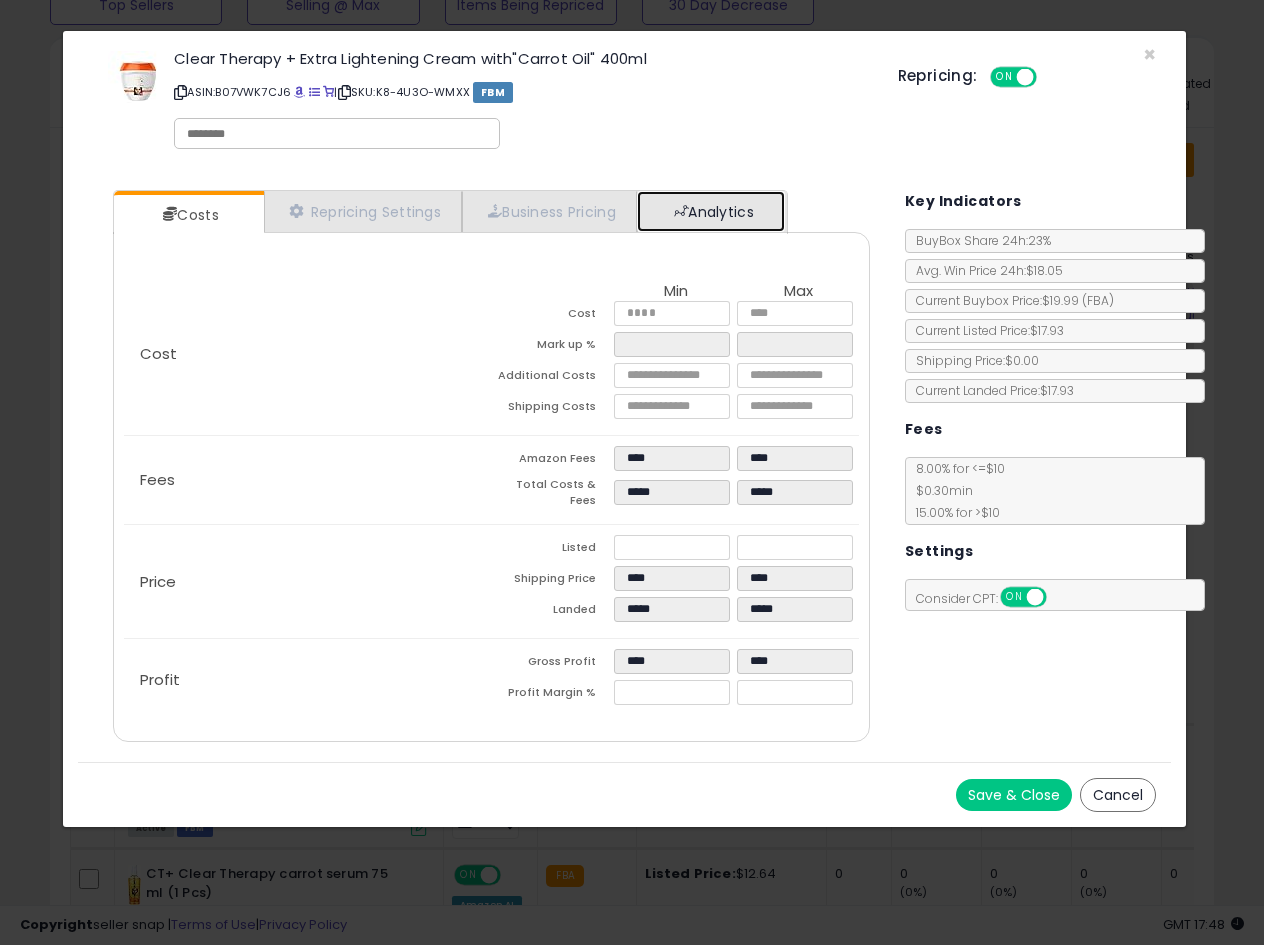 click on "Analytics" at bounding box center [711, 211] 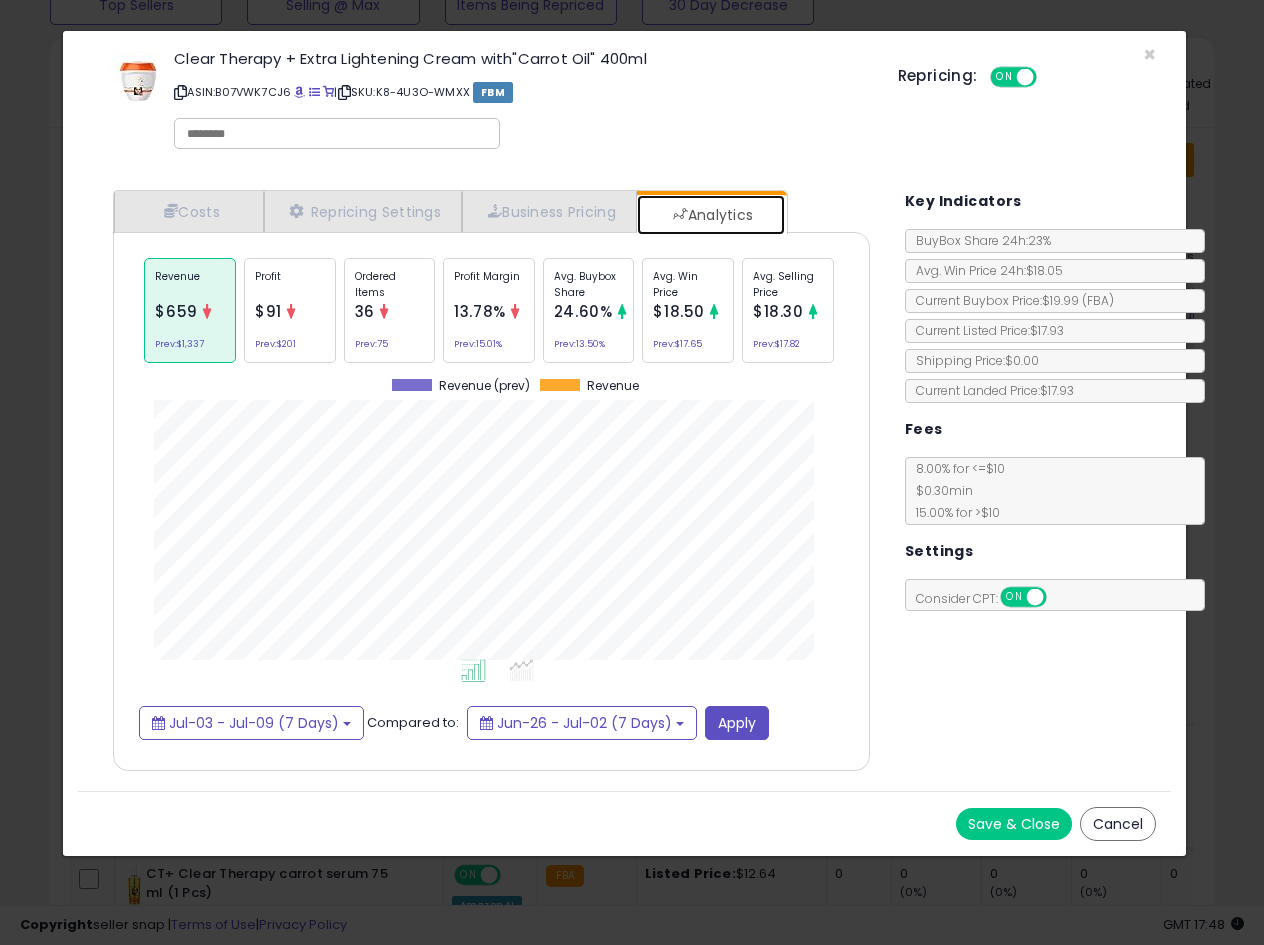 scroll, scrollTop: 999384, scrollLeft: 999203, axis: both 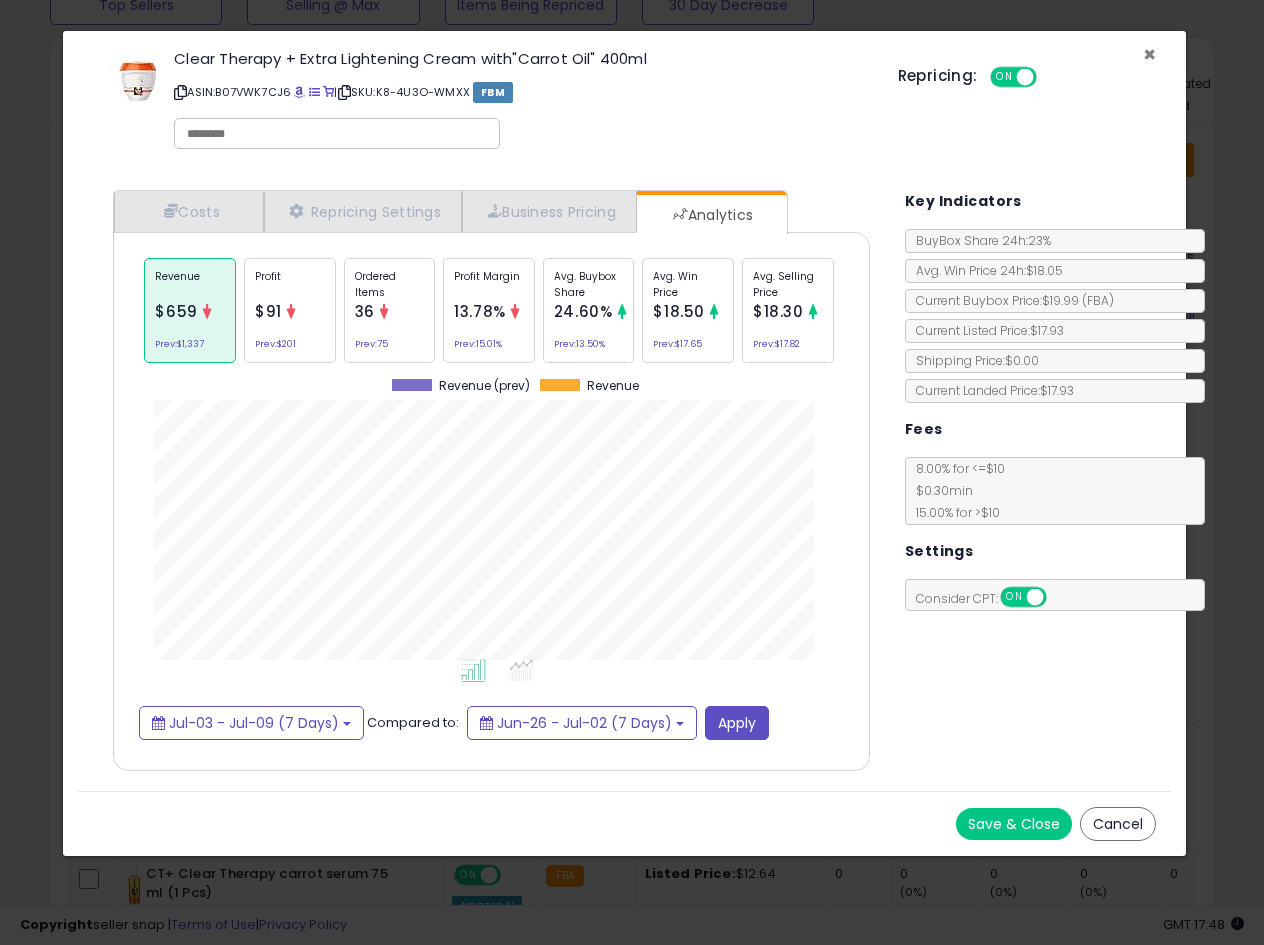 click on "×" at bounding box center [1149, 54] 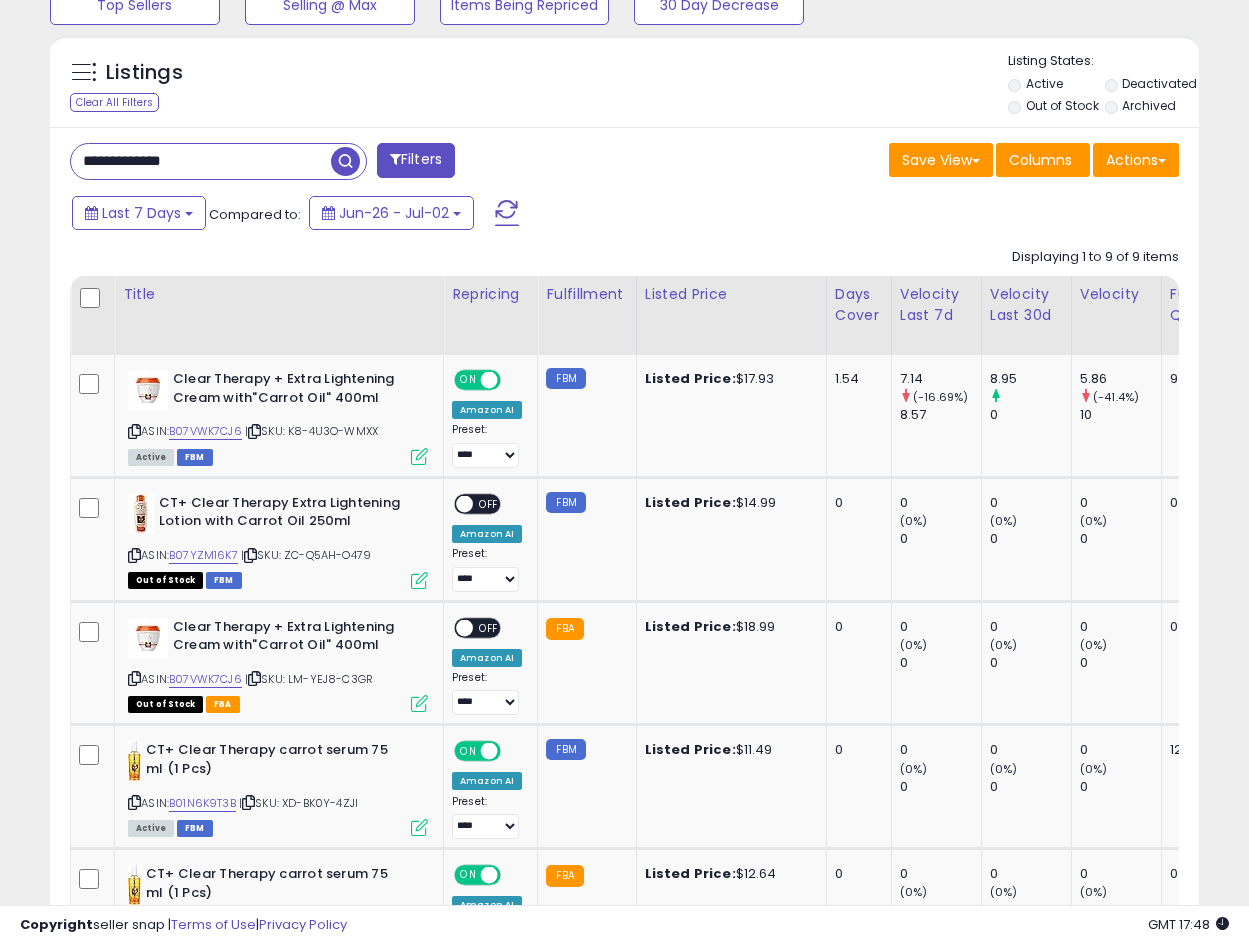 scroll, scrollTop: 410, scrollLeft: 665, axis: both 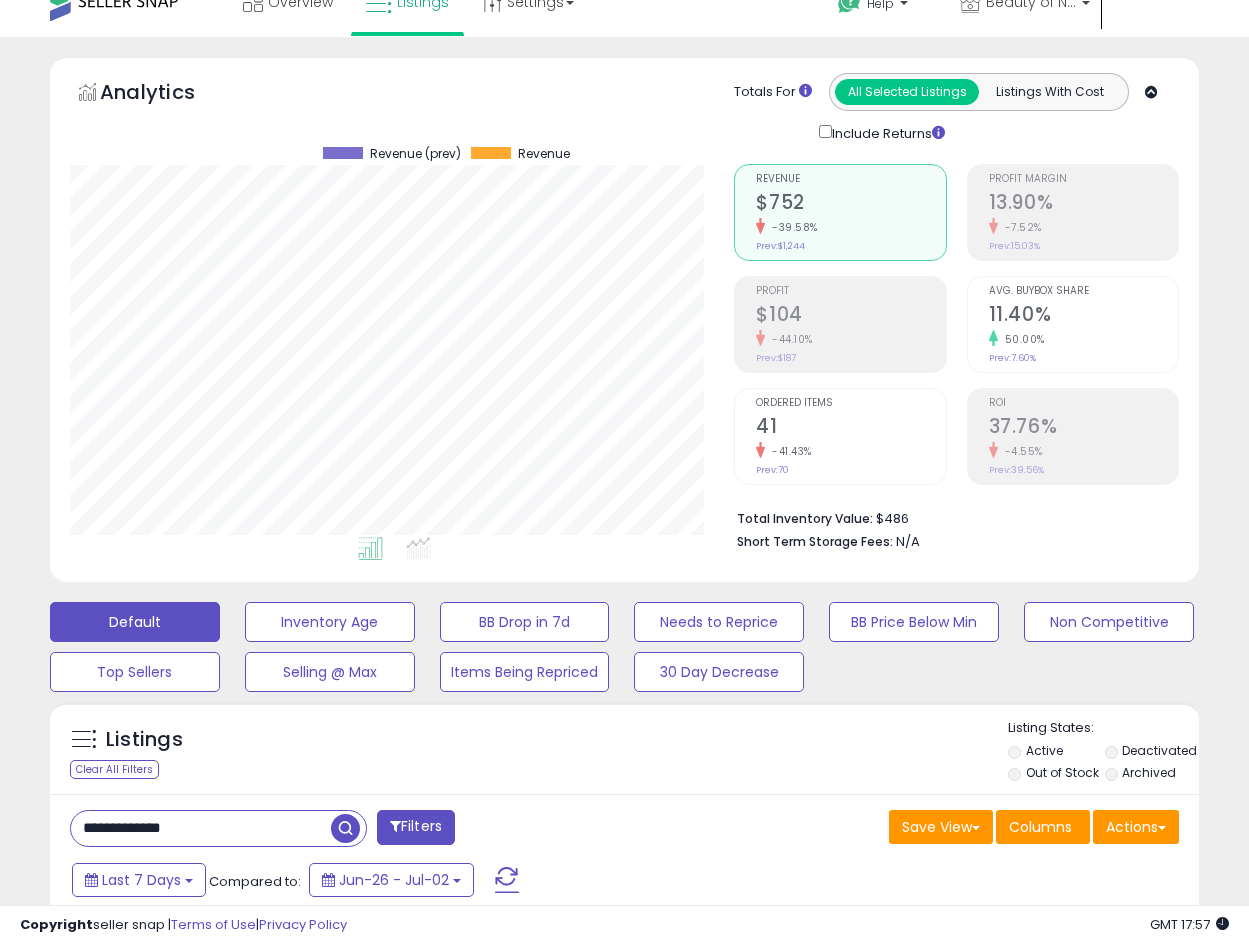 drag, startPoint x: 218, startPoint y: 827, endPoint x: 31, endPoint y: 838, distance: 187.32326 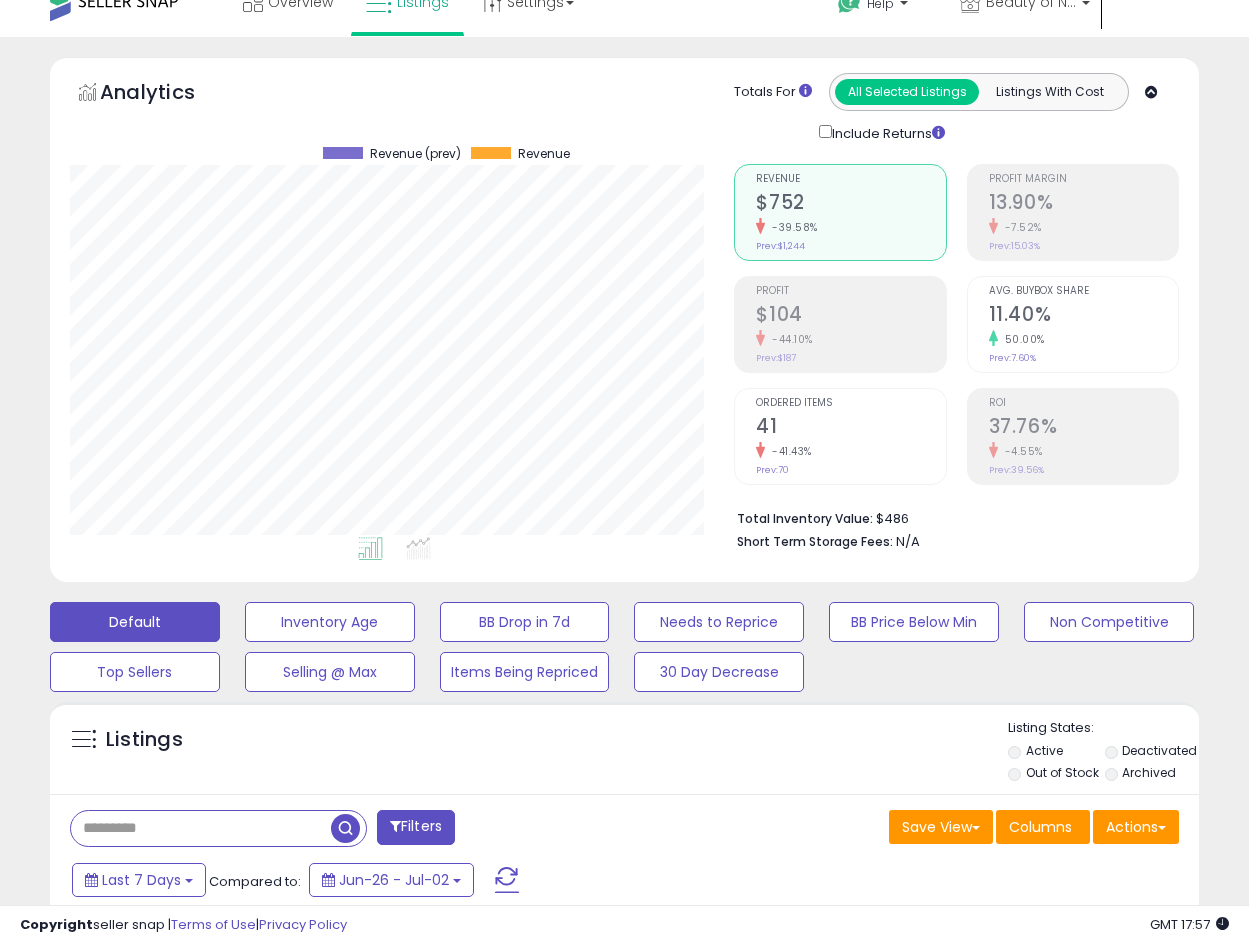 drag, startPoint x: 342, startPoint y: 827, endPoint x: 592, endPoint y: 786, distance: 253.33969 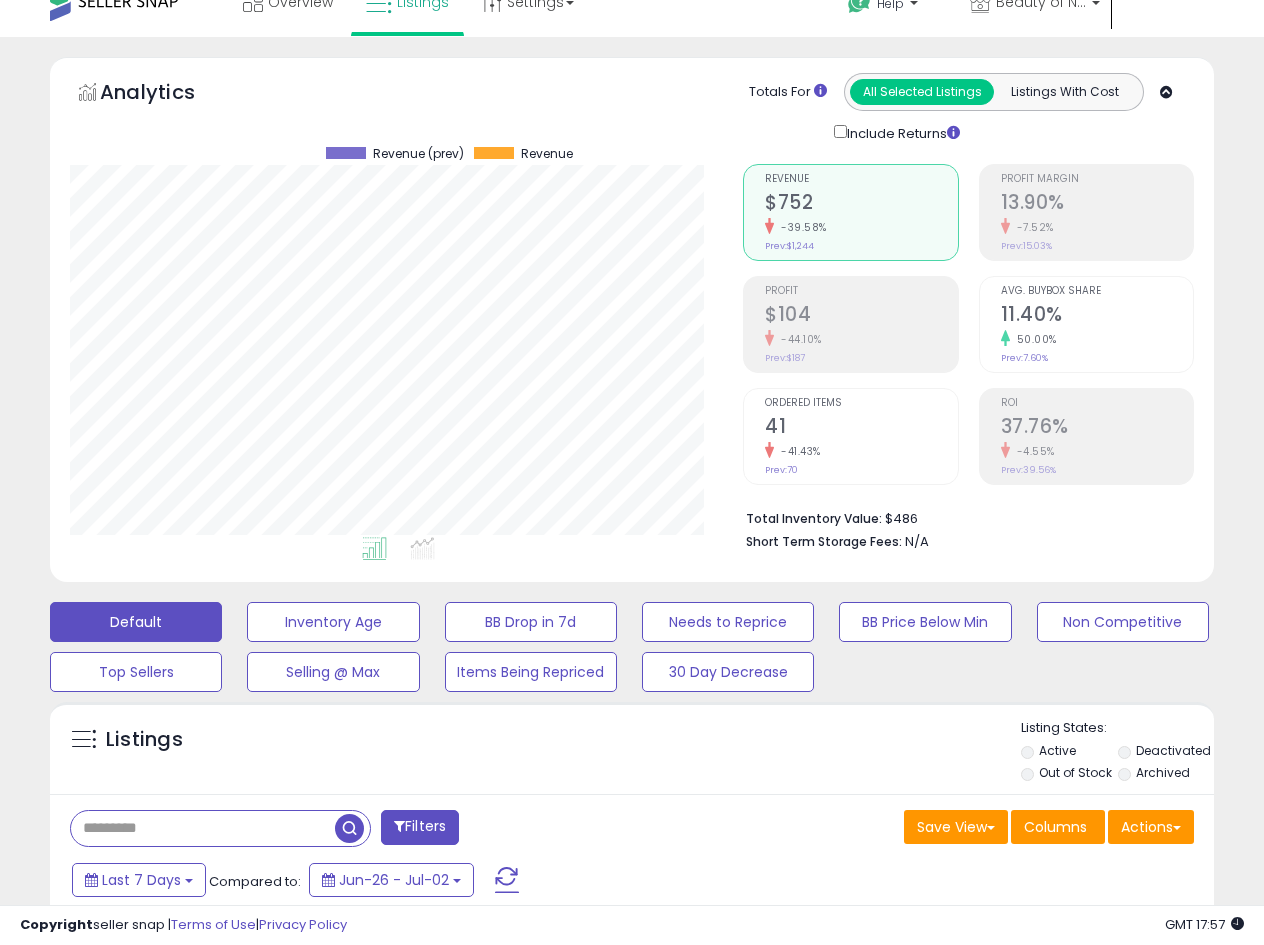 scroll, scrollTop: 999590, scrollLeft: 999327, axis: both 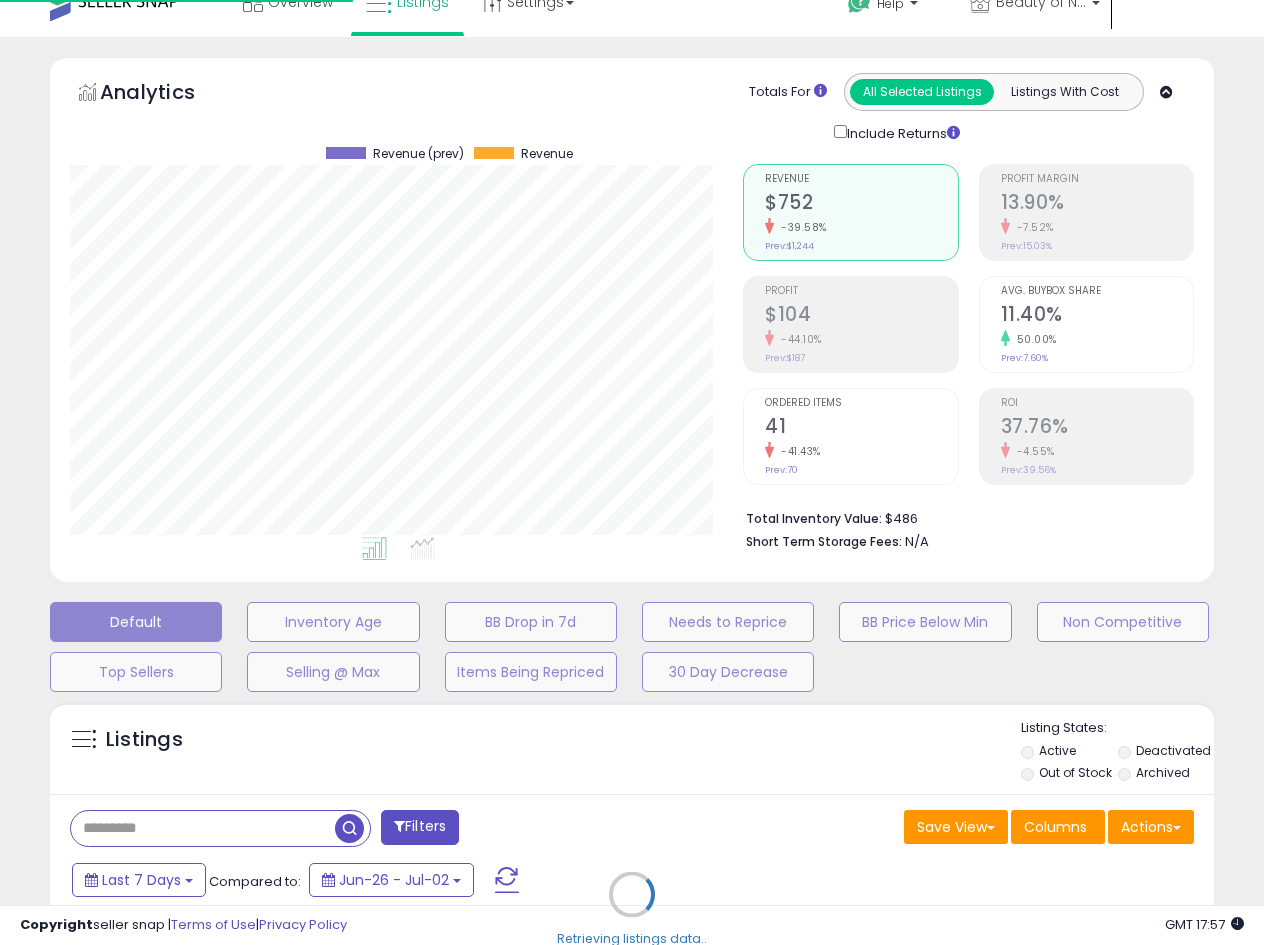 click on "Retrieving listings data.." at bounding box center (632, 909) 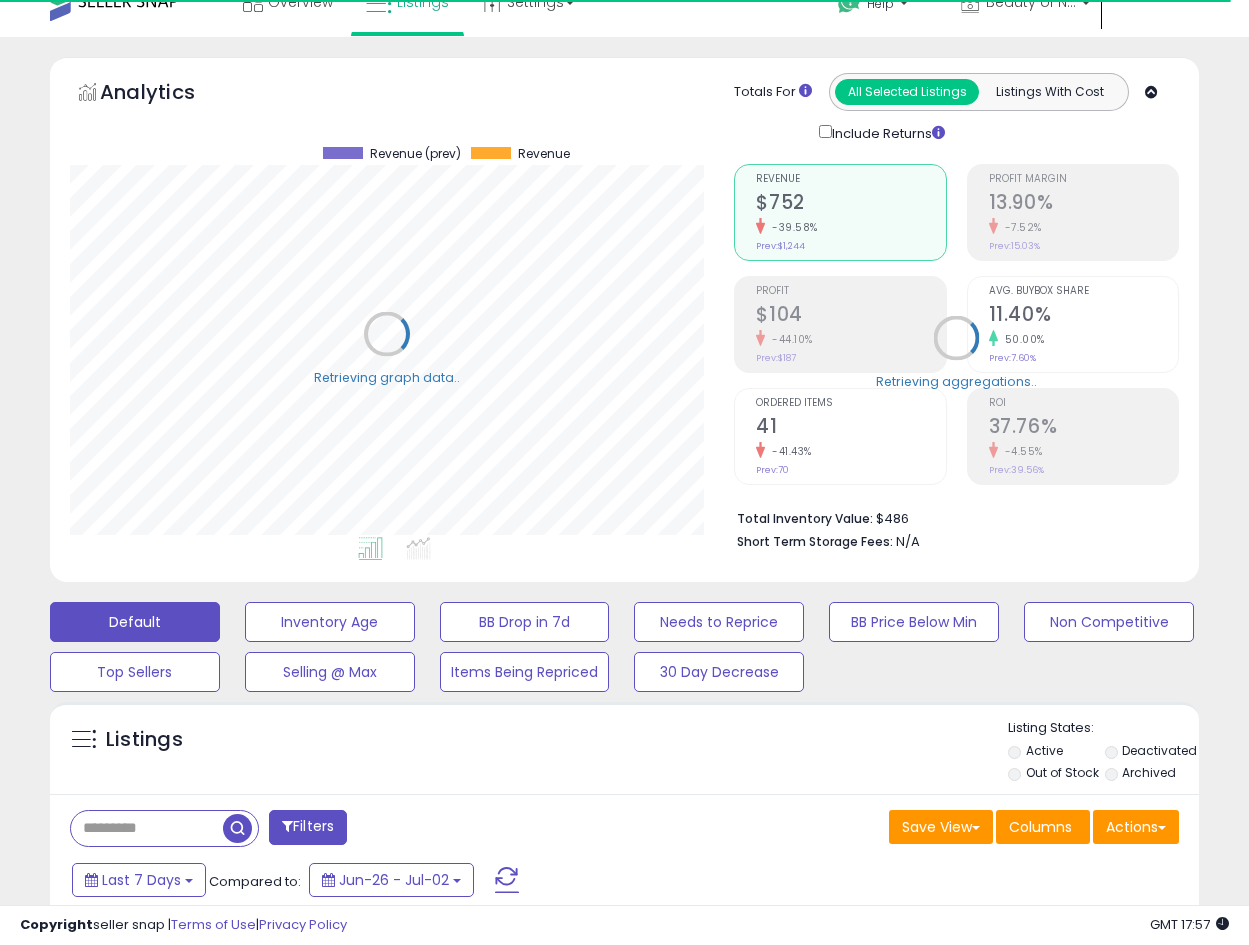 scroll, scrollTop: 410, scrollLeft: 665, axis: both 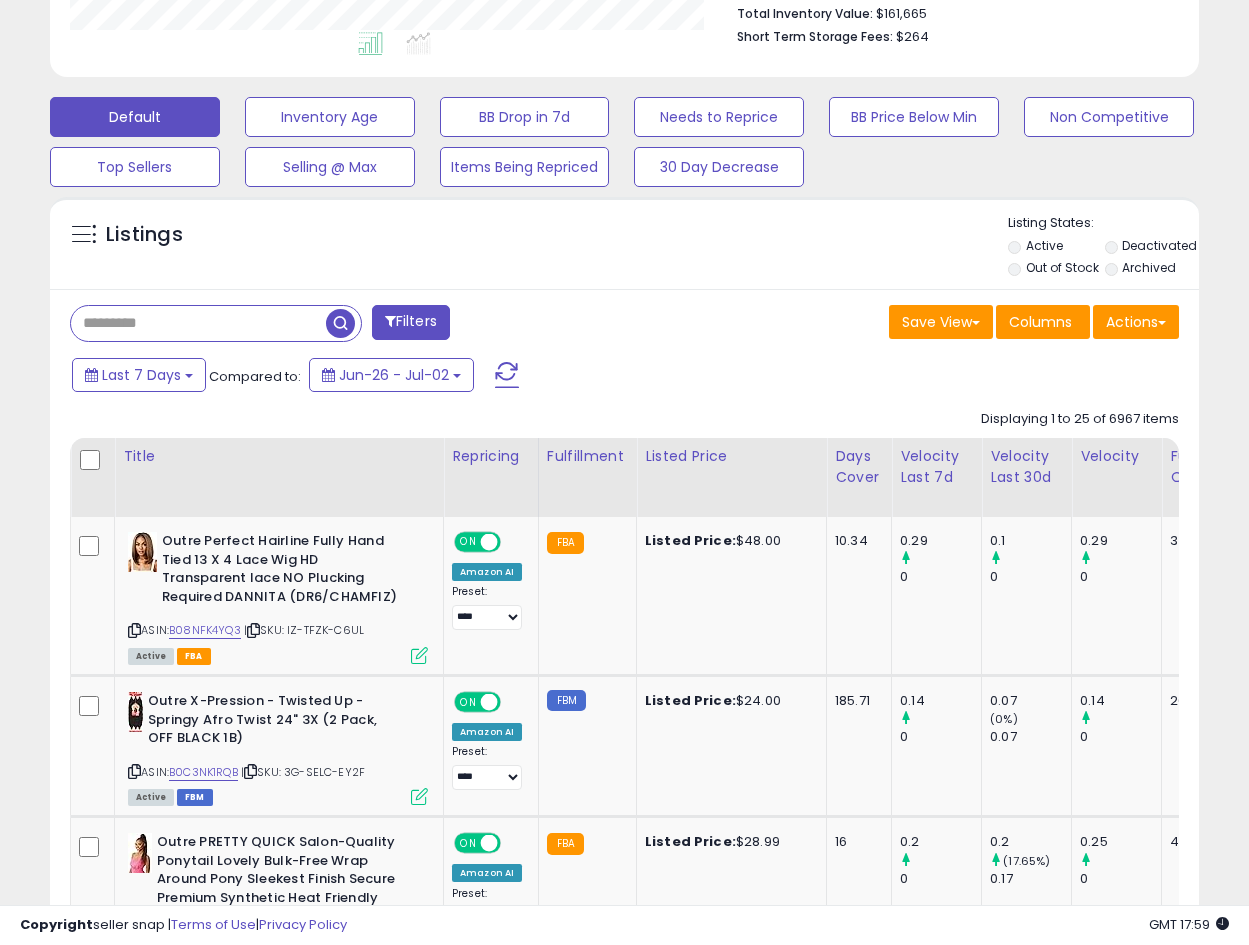 click at bounding box center [198, 323] 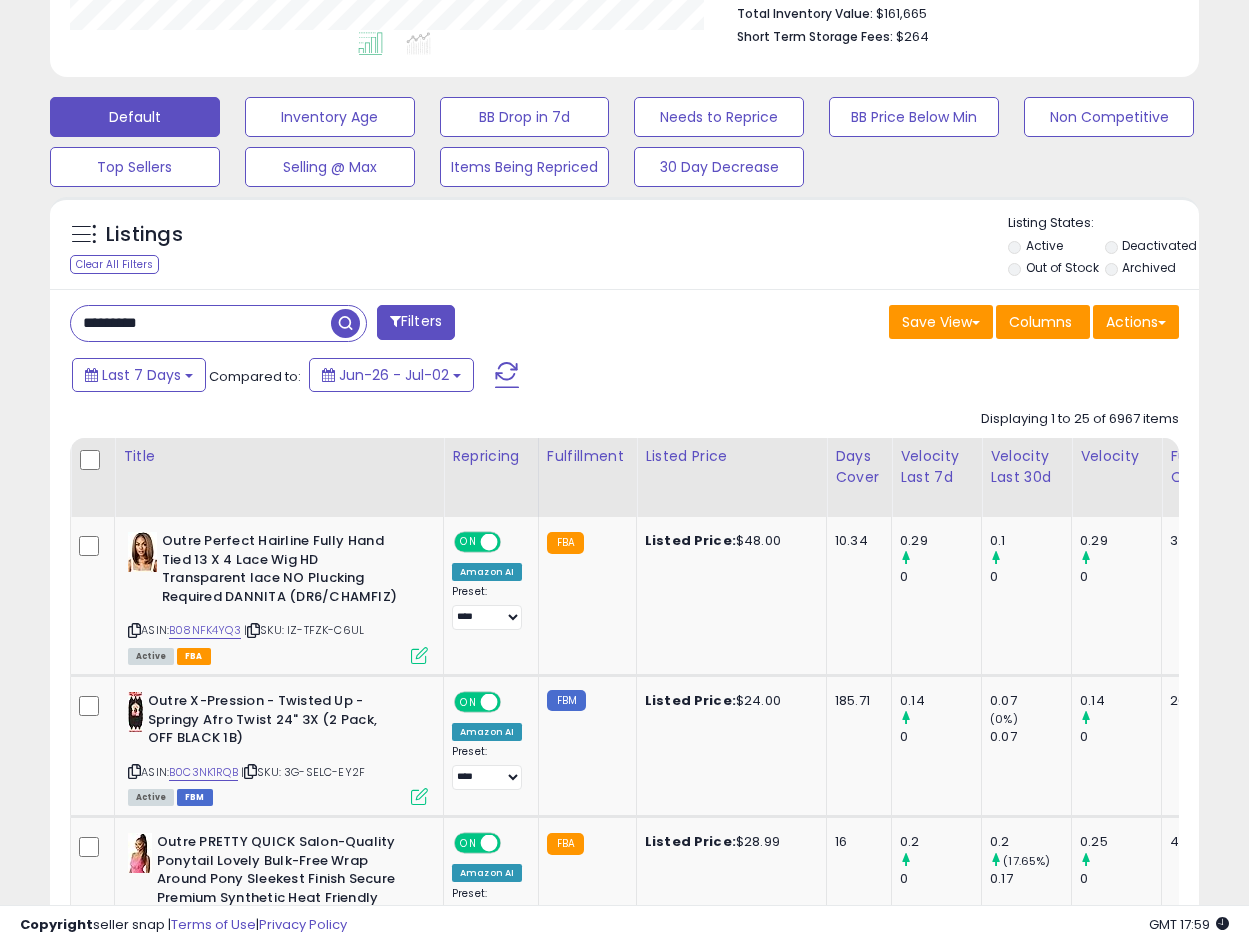 type on "*********" 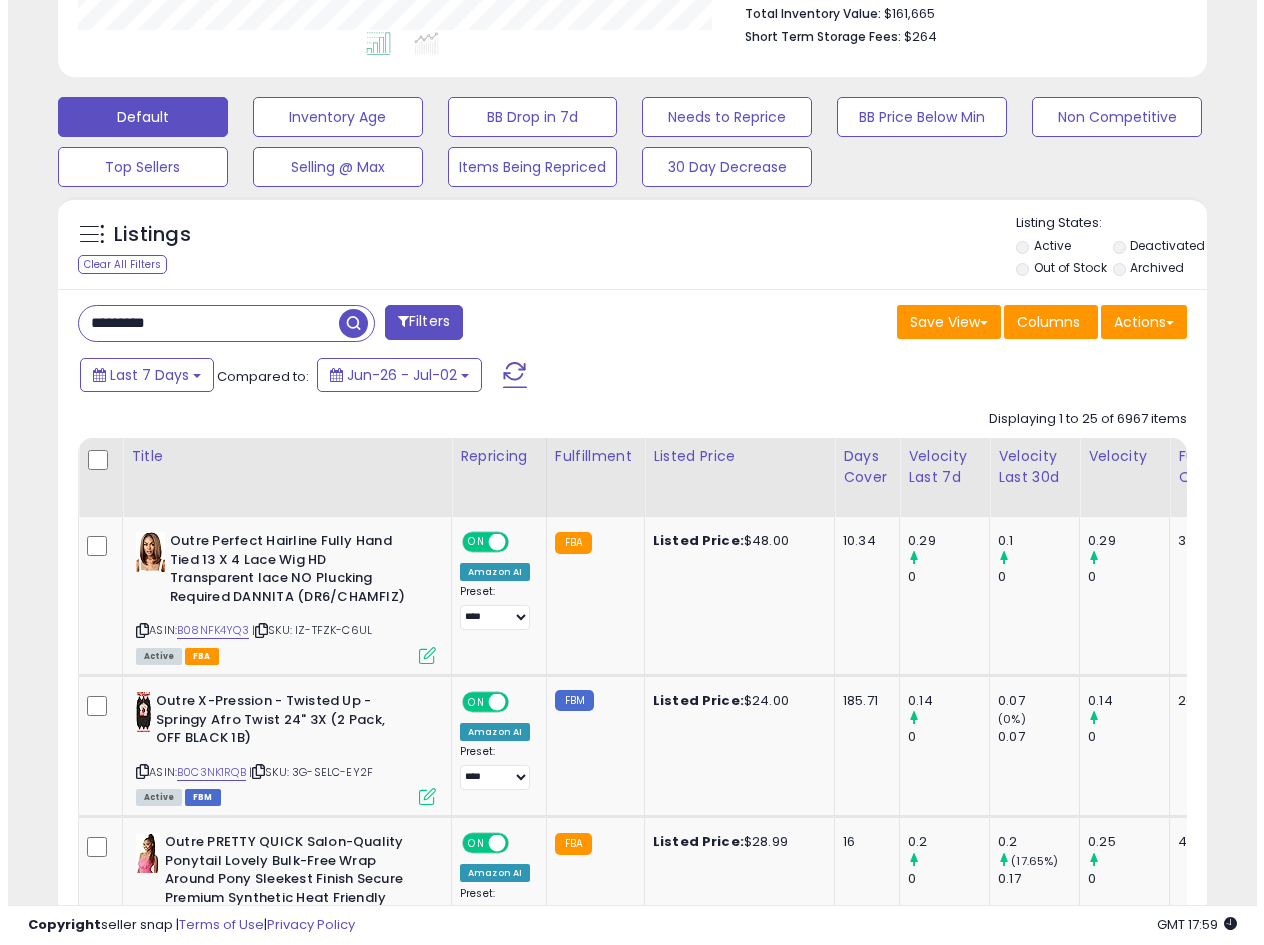 scroll, scrollTop: 295, scrollLeft: 0, axis: vertical 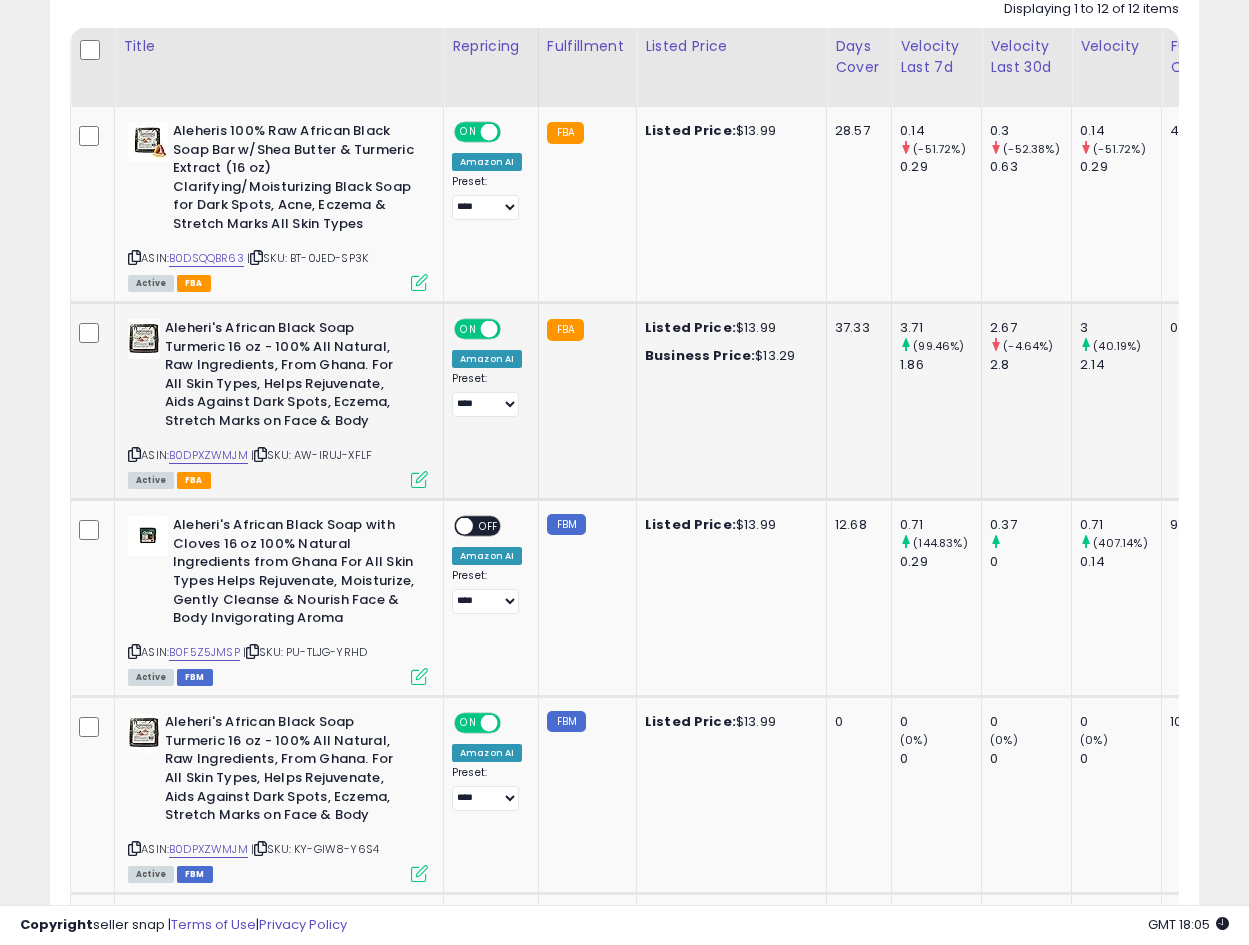 click at bounding box center (419, 479) 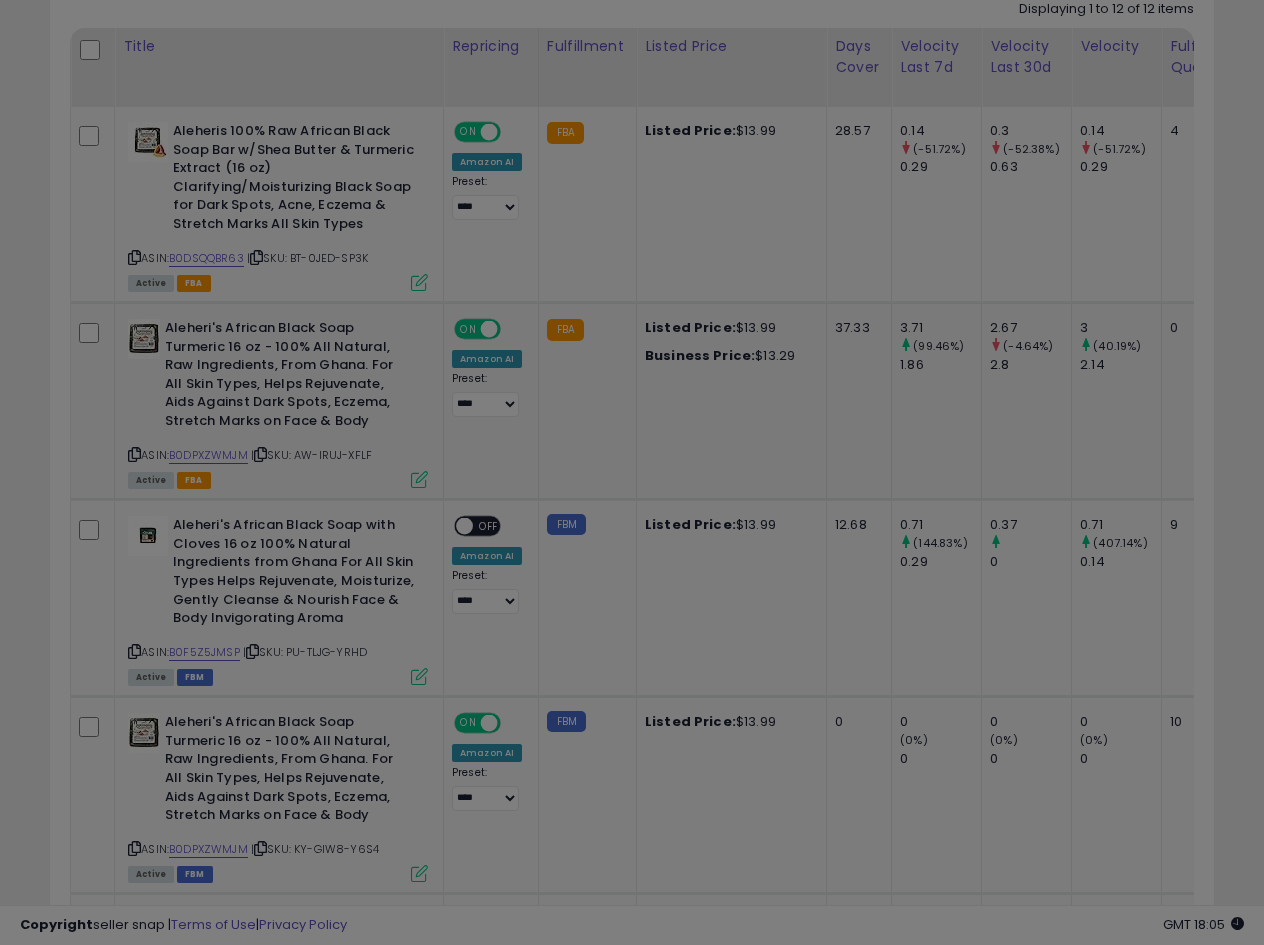 scroll, scrollTop: 999590, scrollLeft: 999327, axis: both 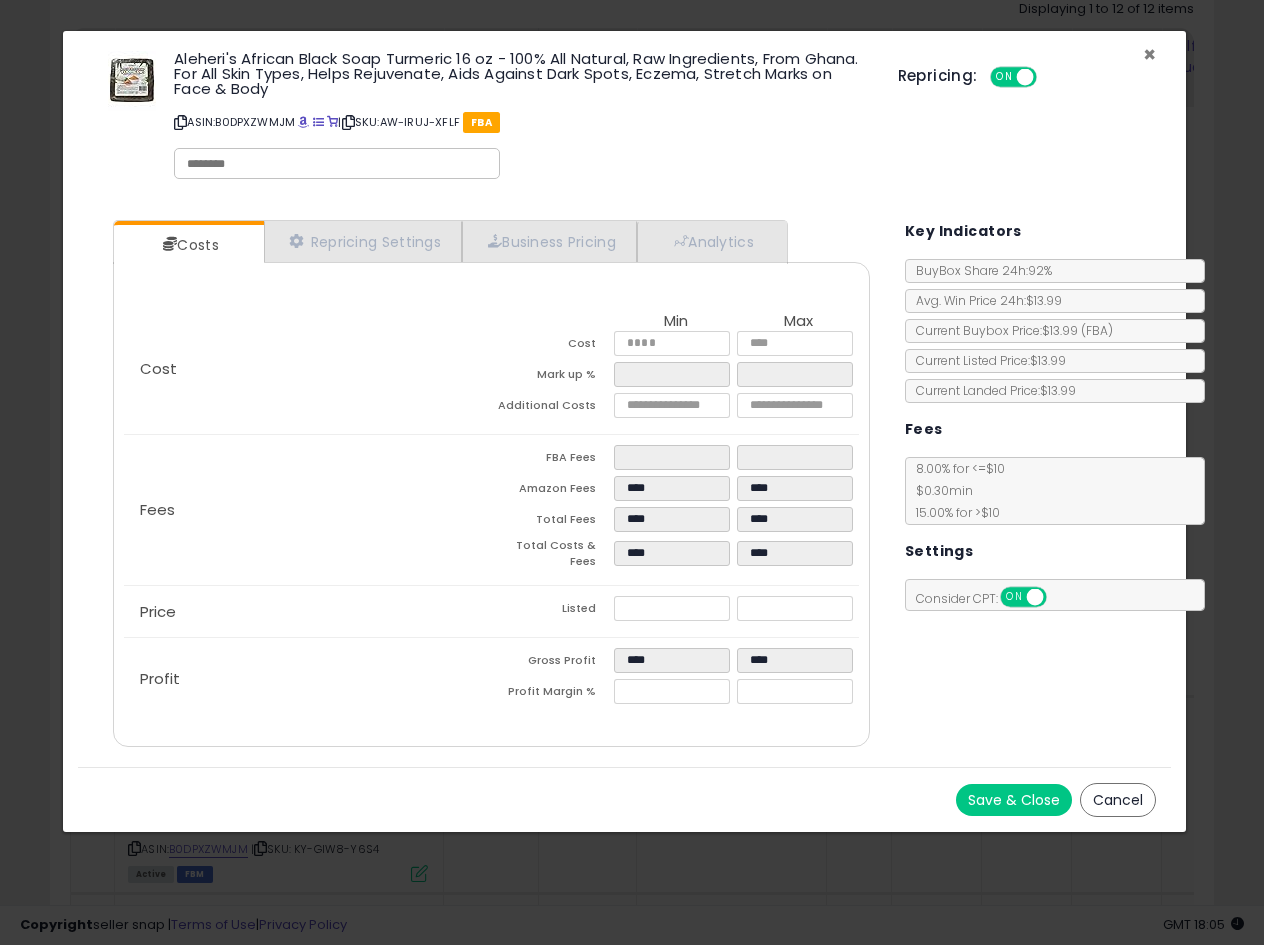 click on "×" at bounding box center (1149, 54) 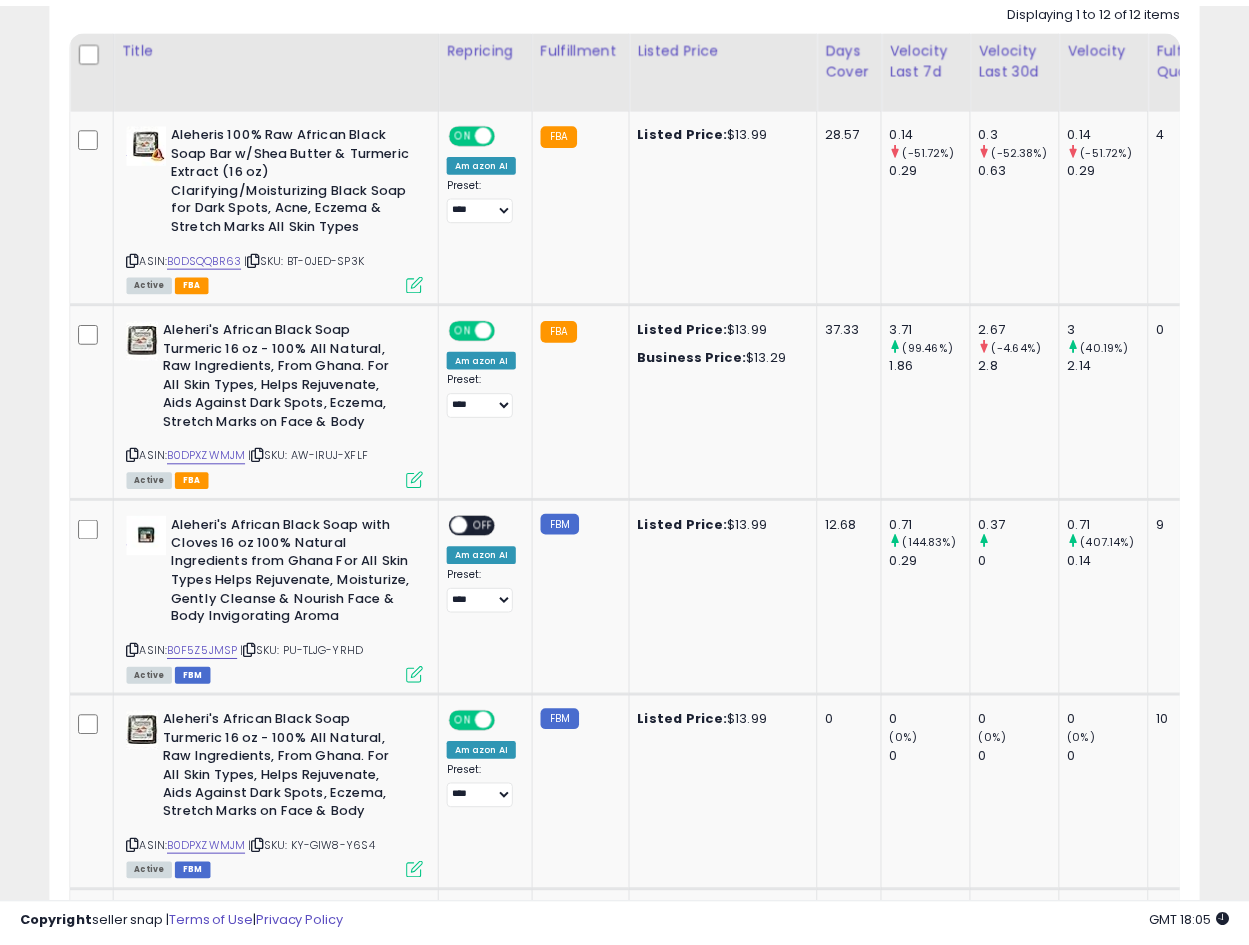 scroll, scrollTop: 410, scrollLeft: 665, axis: both 